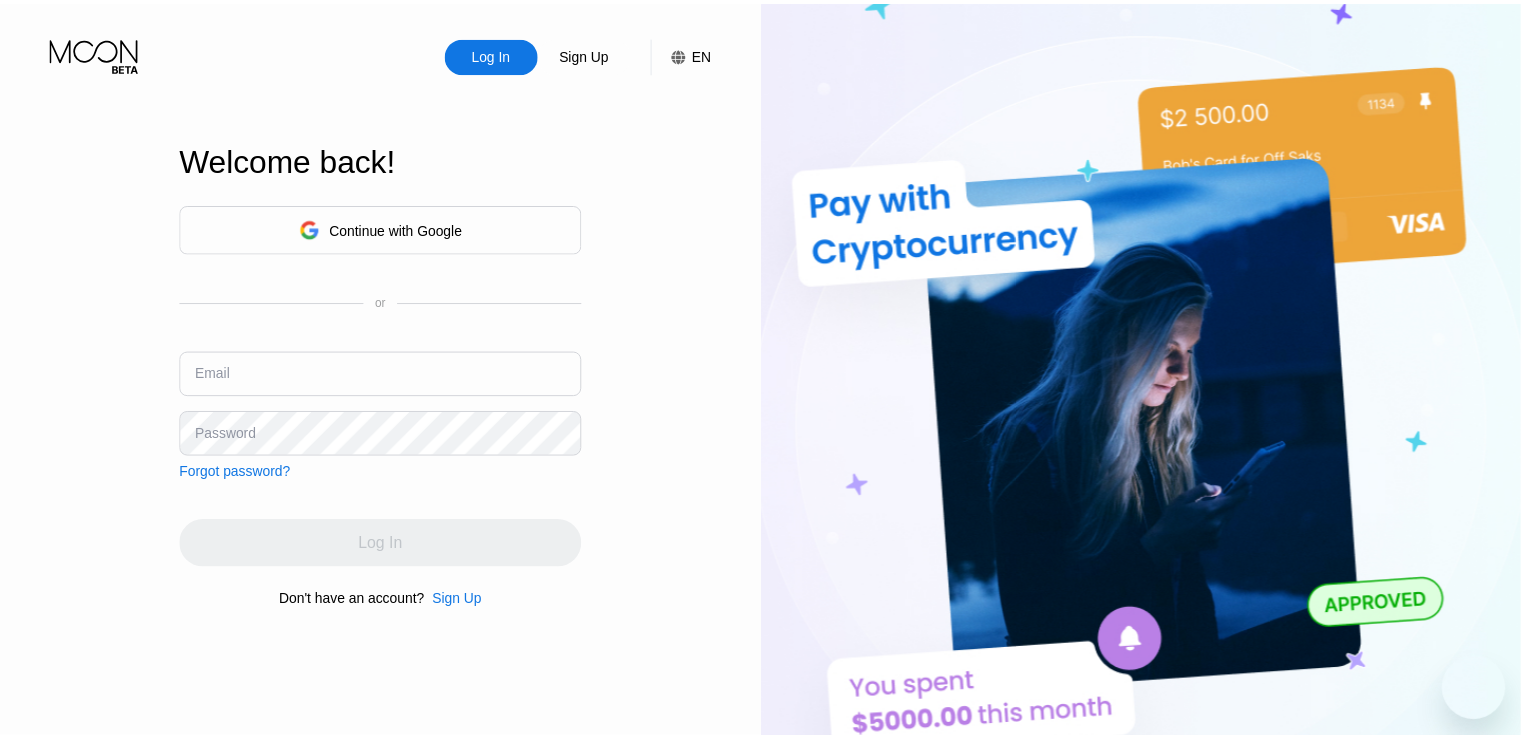scroll, scrollTop: 0, scrollLeft: 0, axis: both 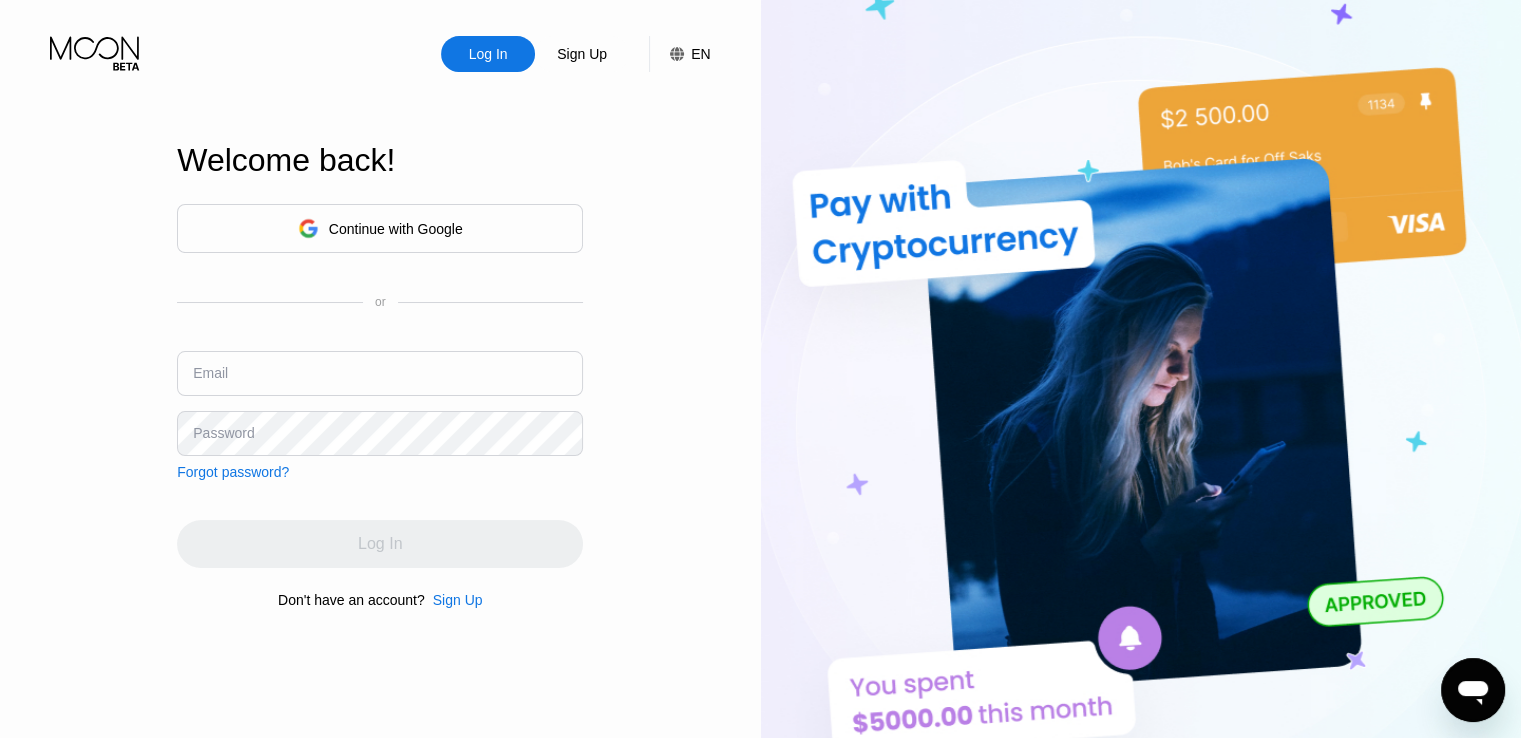 click at bounding box center [380, 373] 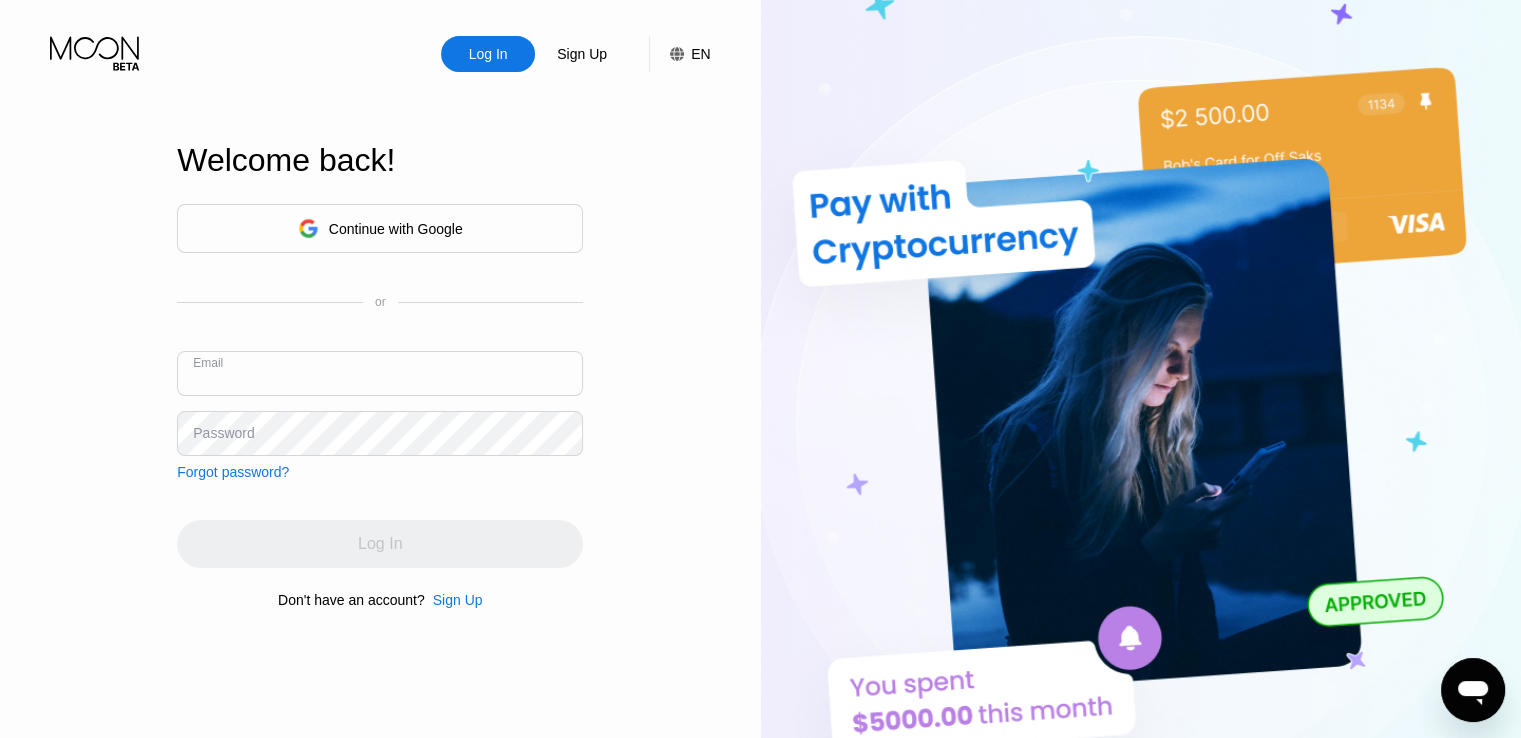 click at bounding box center [380, 373] 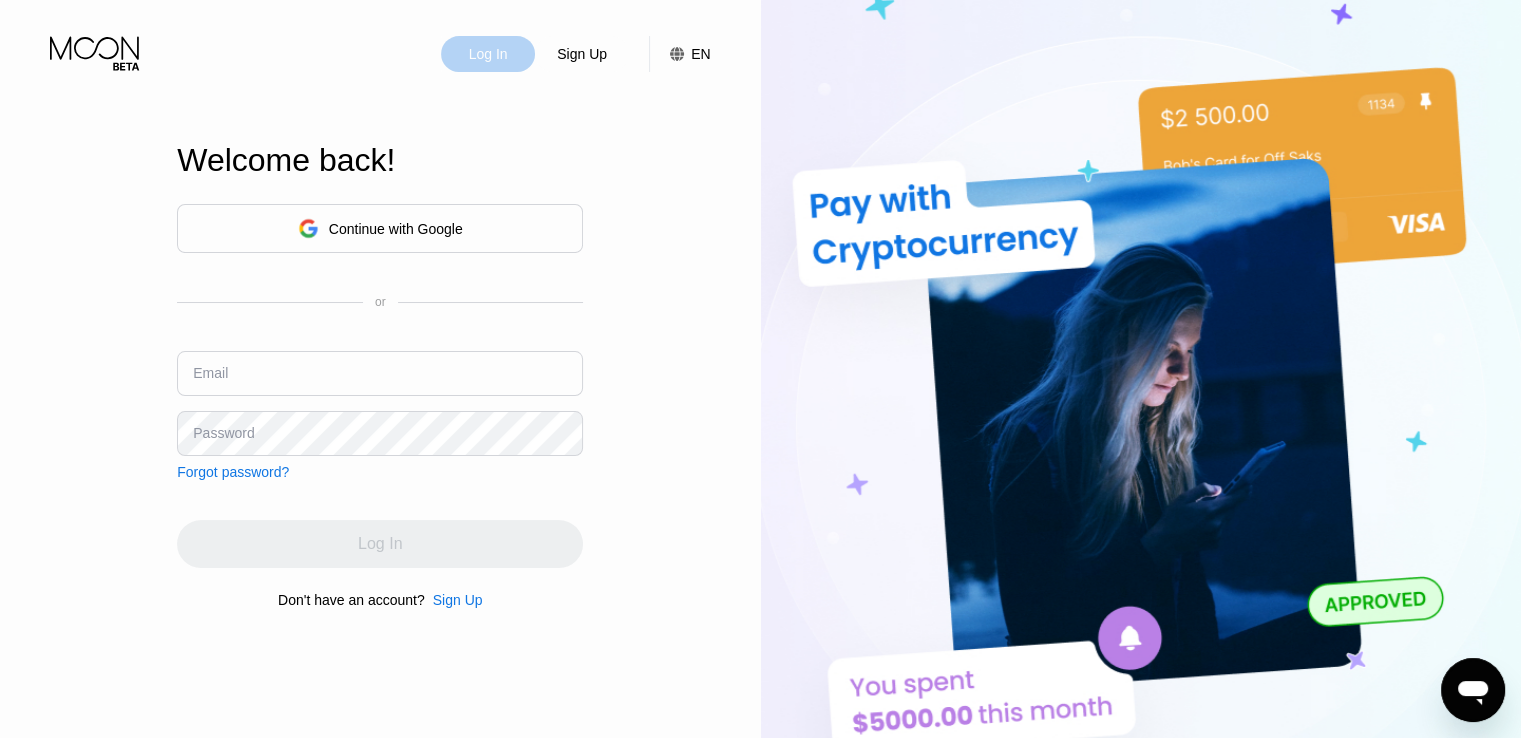 click on "Log In" at bounding box center [488, 54] 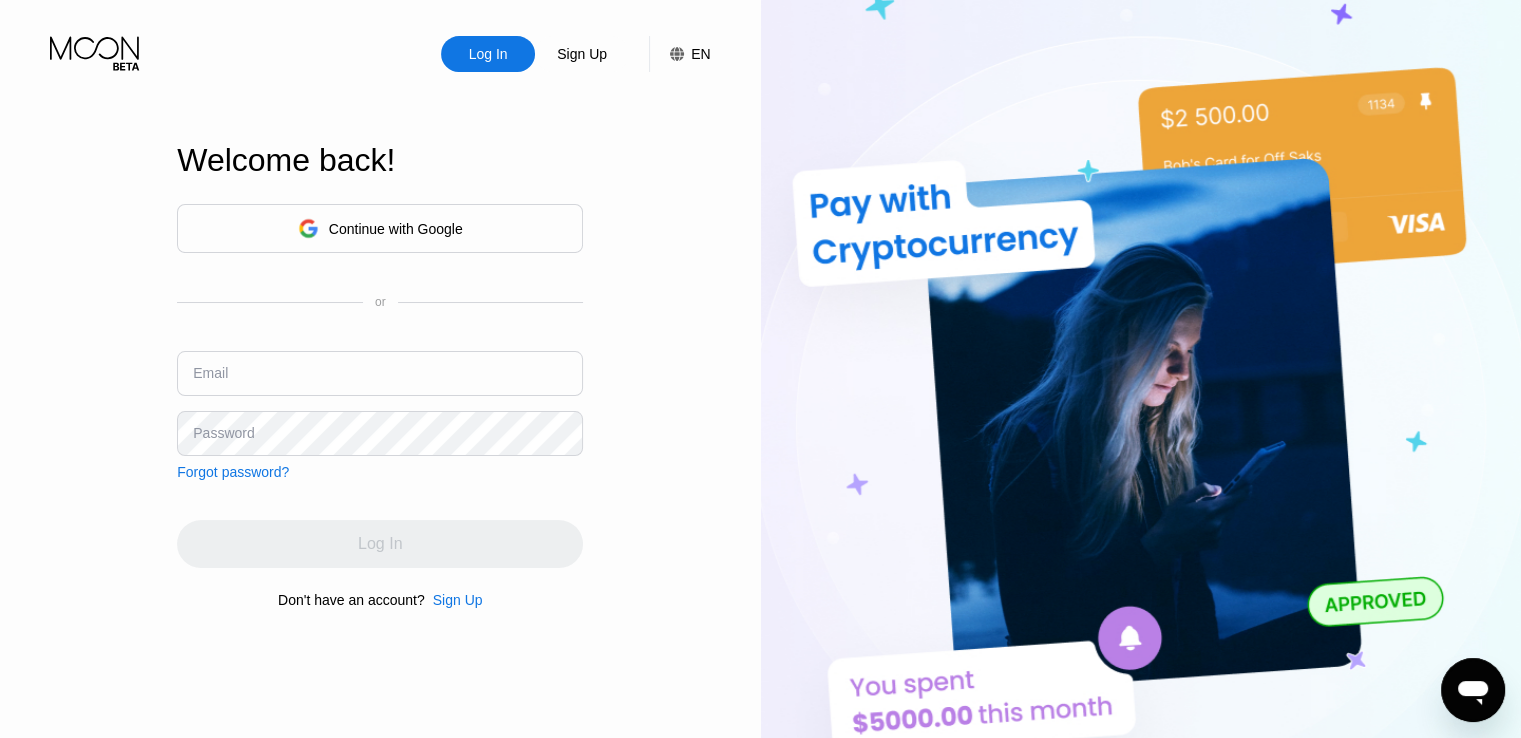 click at bounding box center (380, 373) 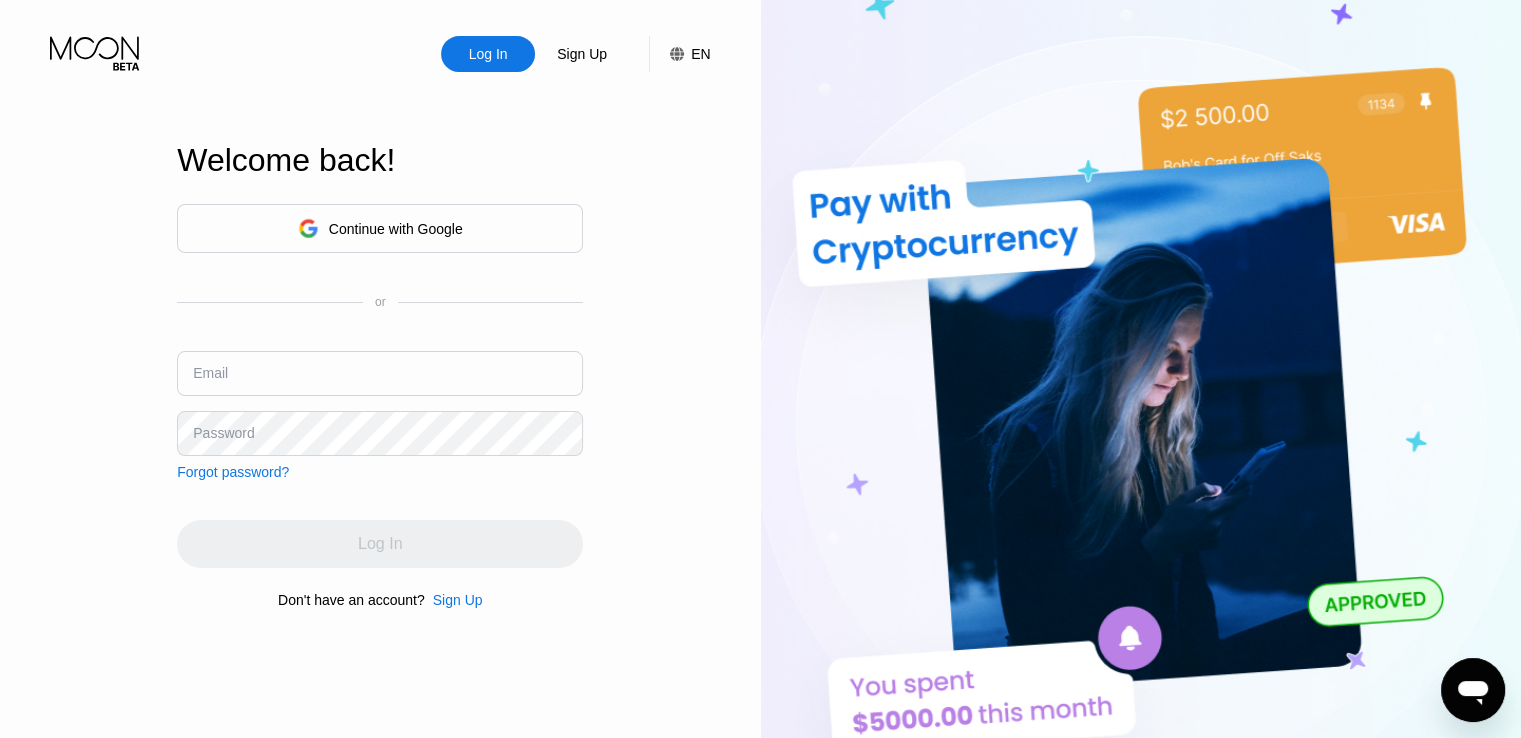 click at bounding box center [380, 373] 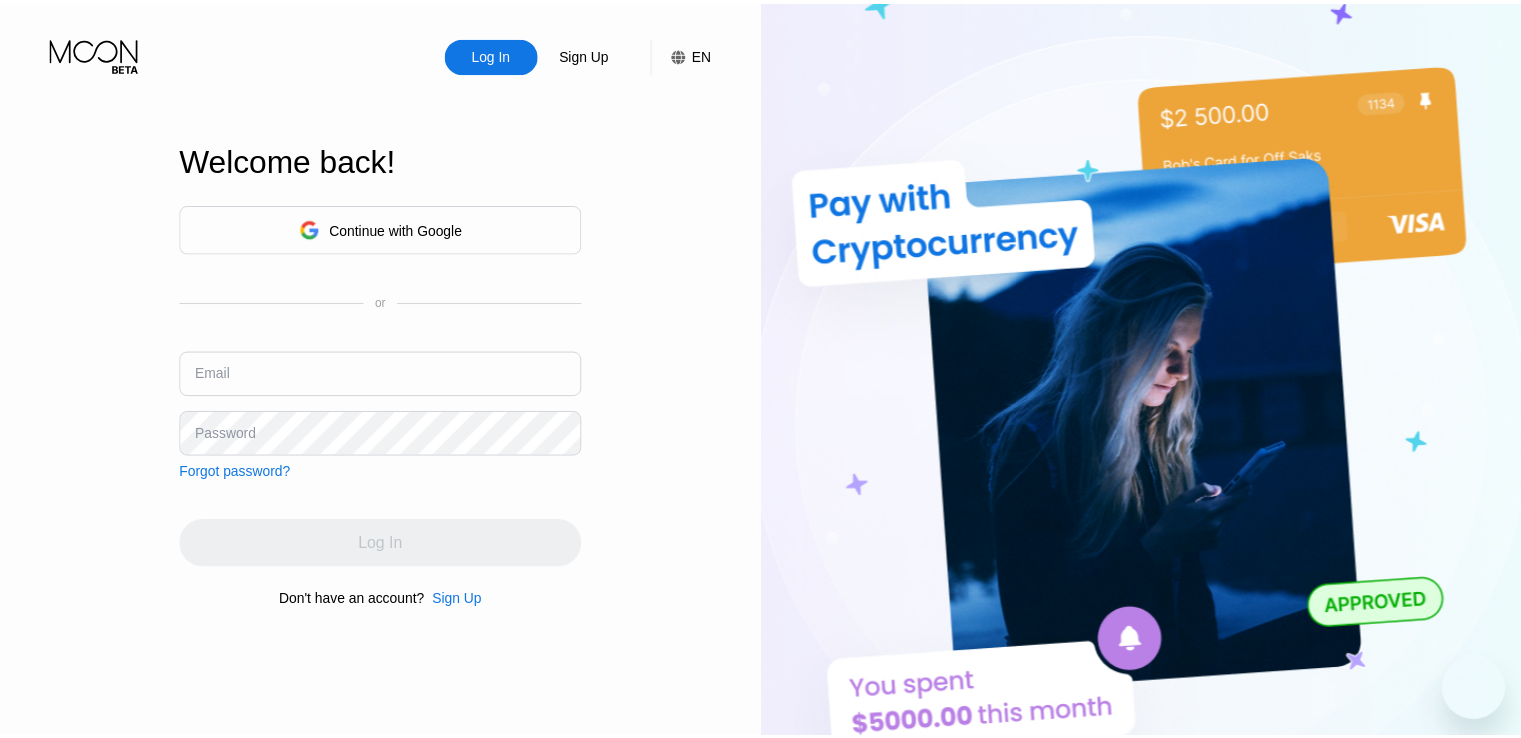 scroll, scrollTop: 0, scrollLeft: 0, axis: both 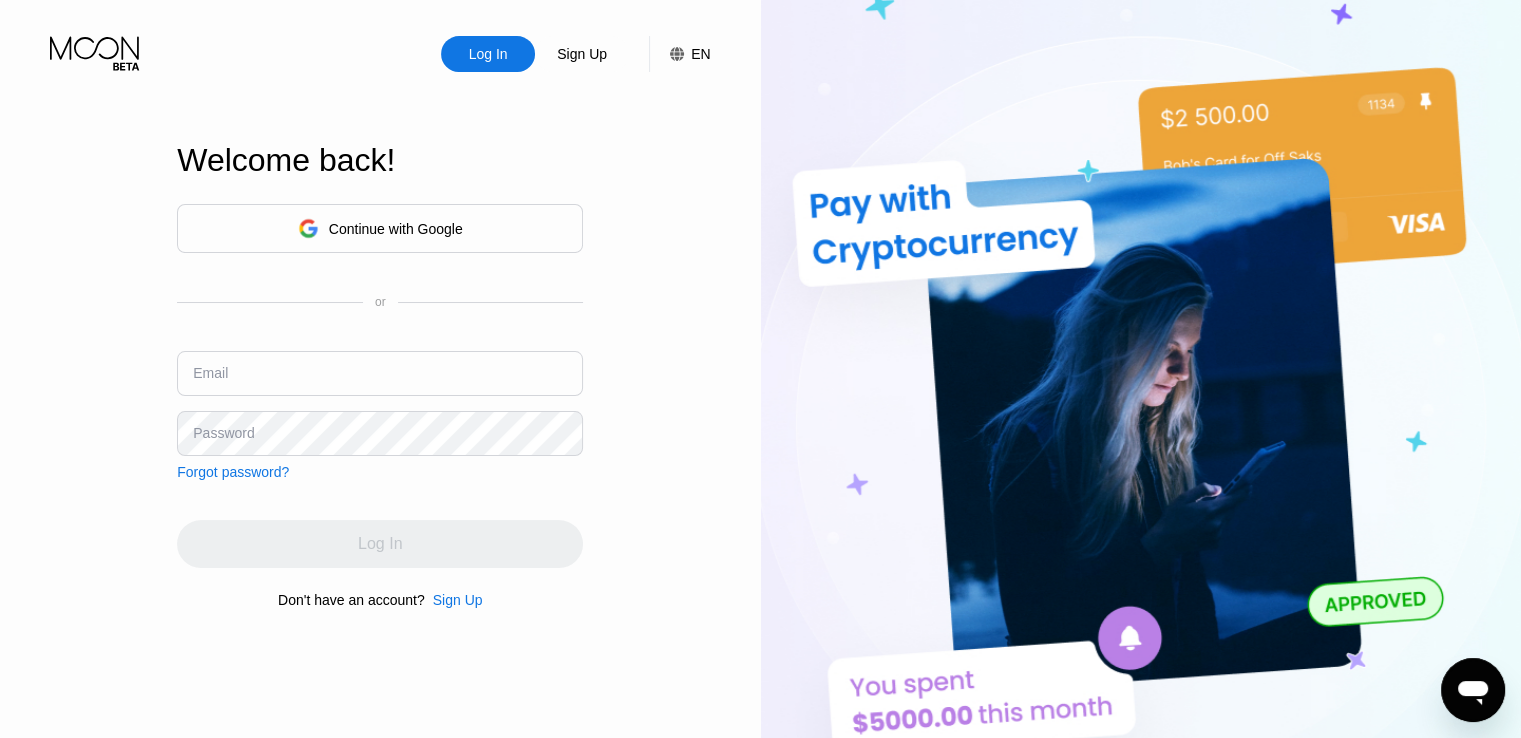 click at bounding box center [380, 373] 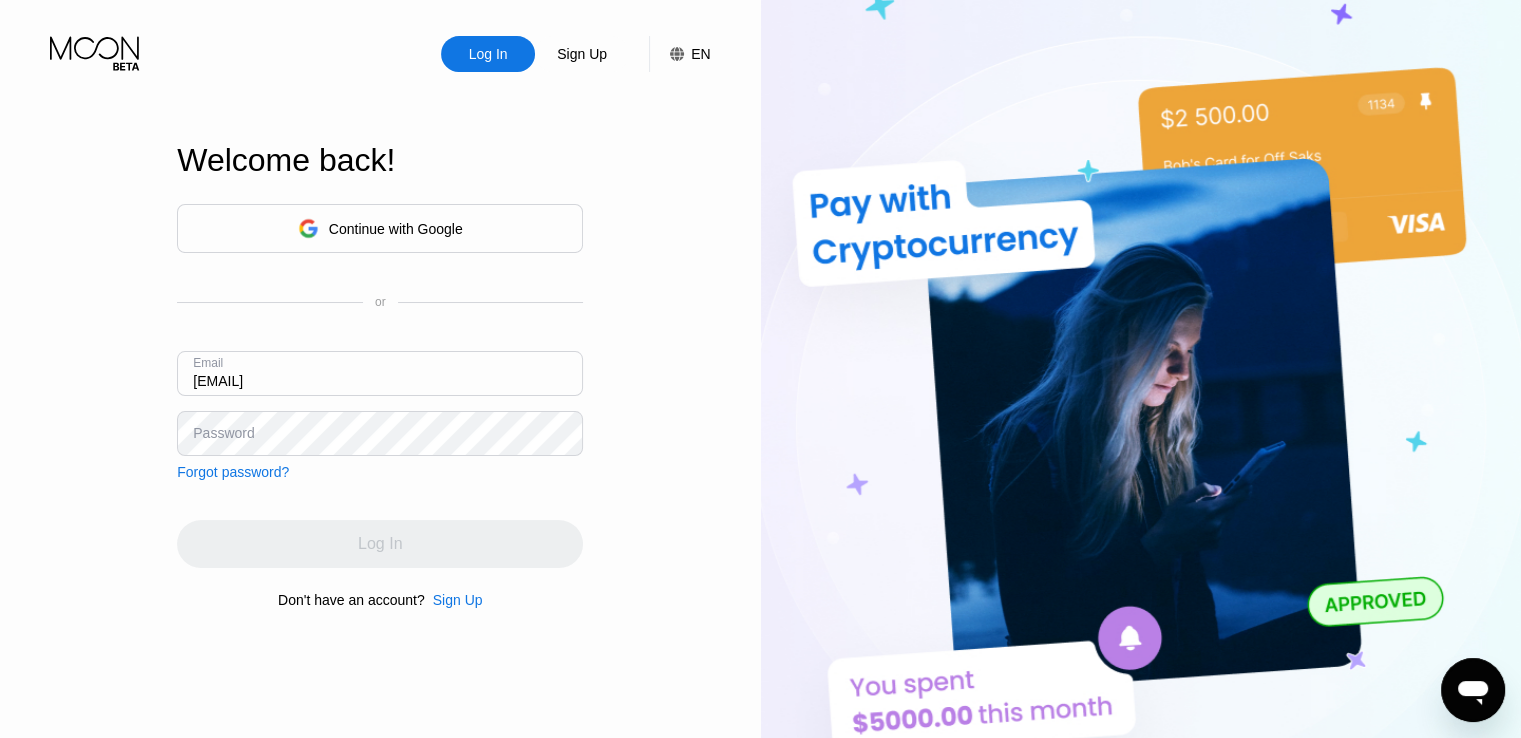 type on "Davcast17@hotmail.com" 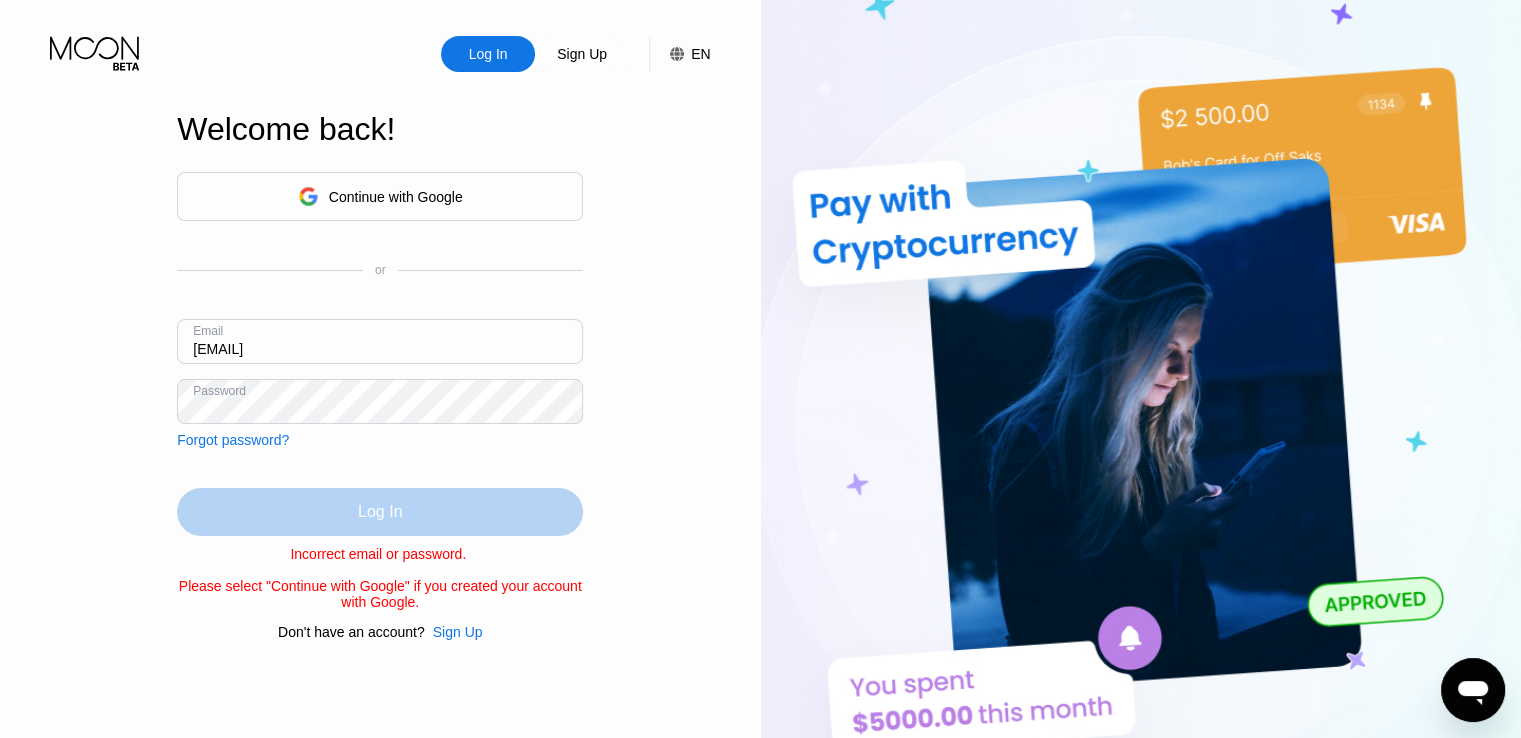 click on "Log In" at bounding box center (380, 512) 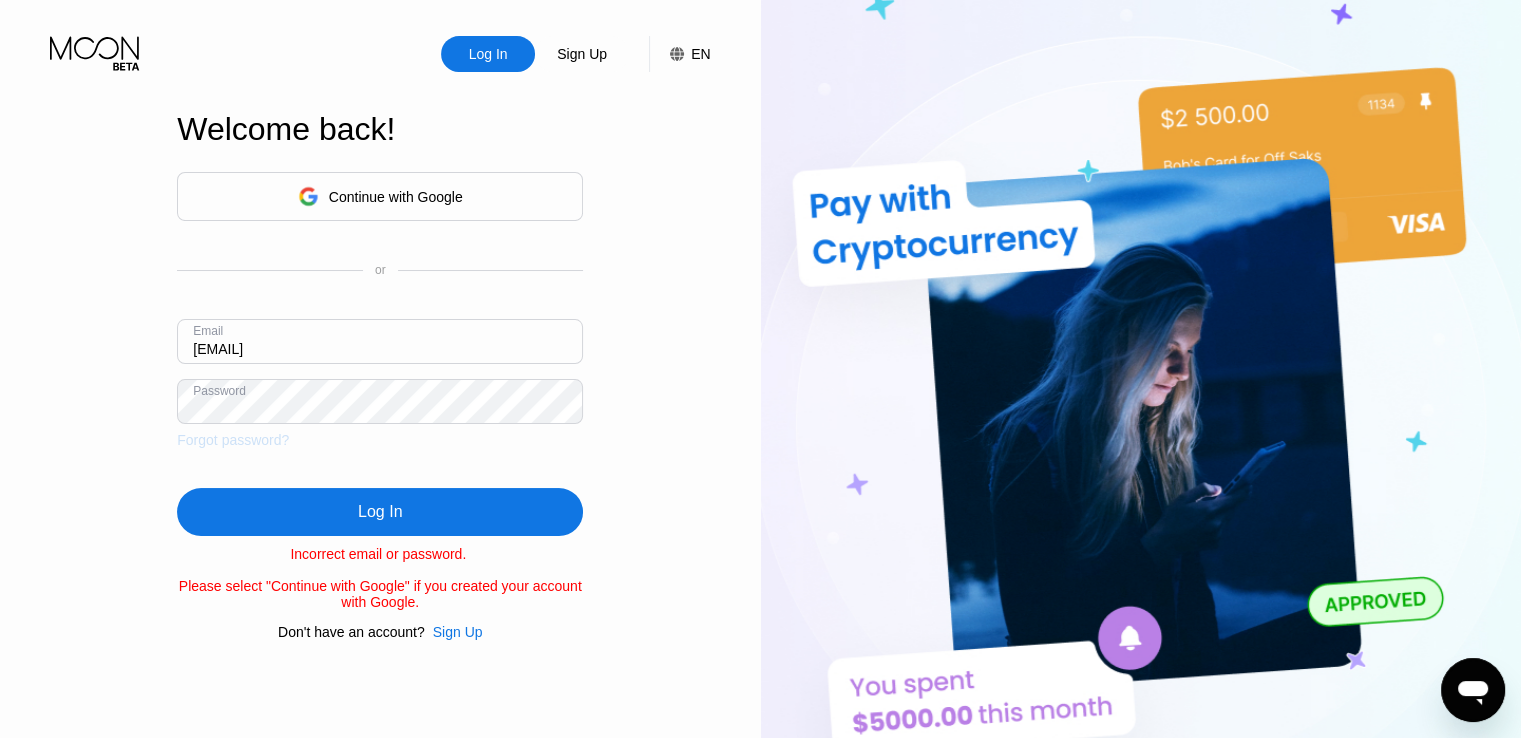 click on "Forgot password?" at bounding box center [233, 440] 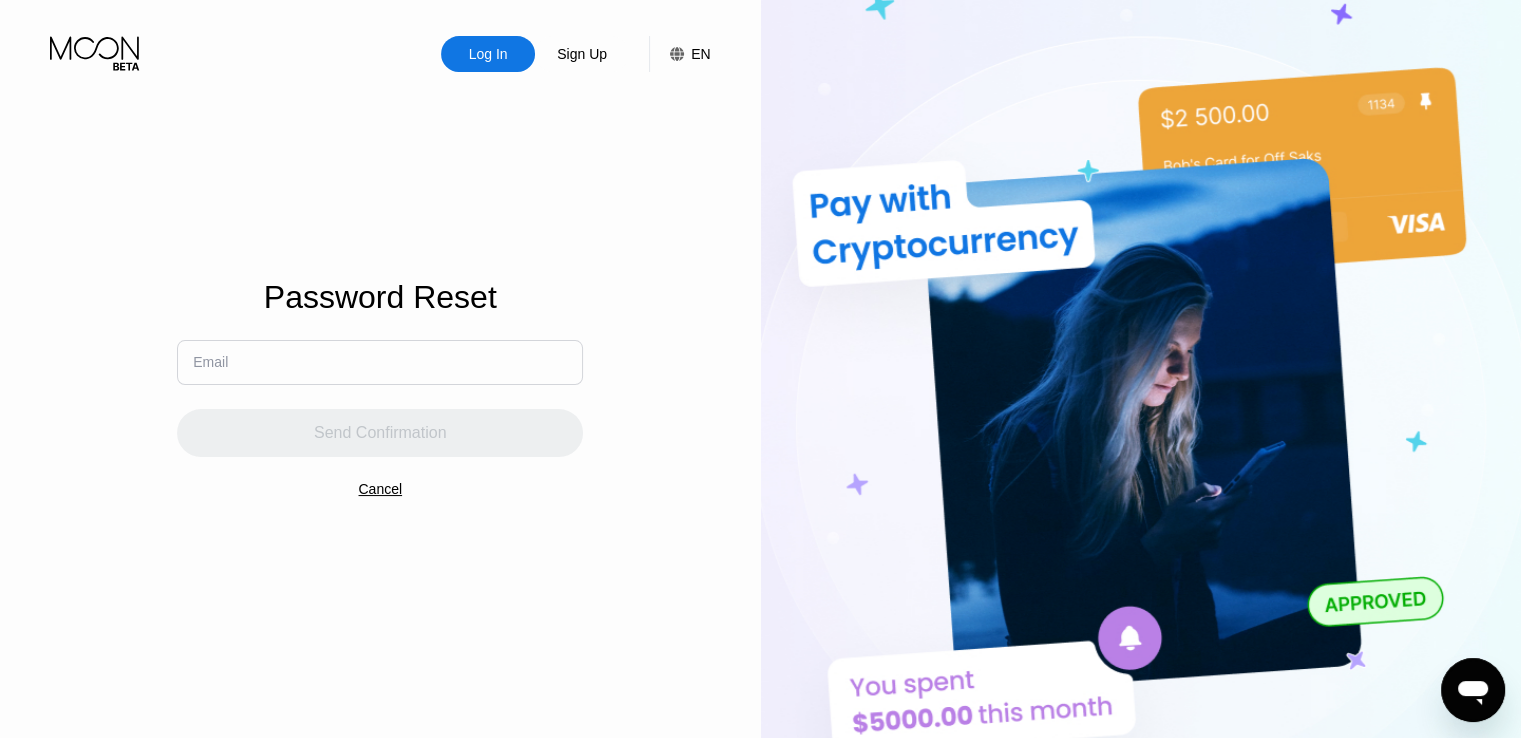 click at bounding box center (380, 362) 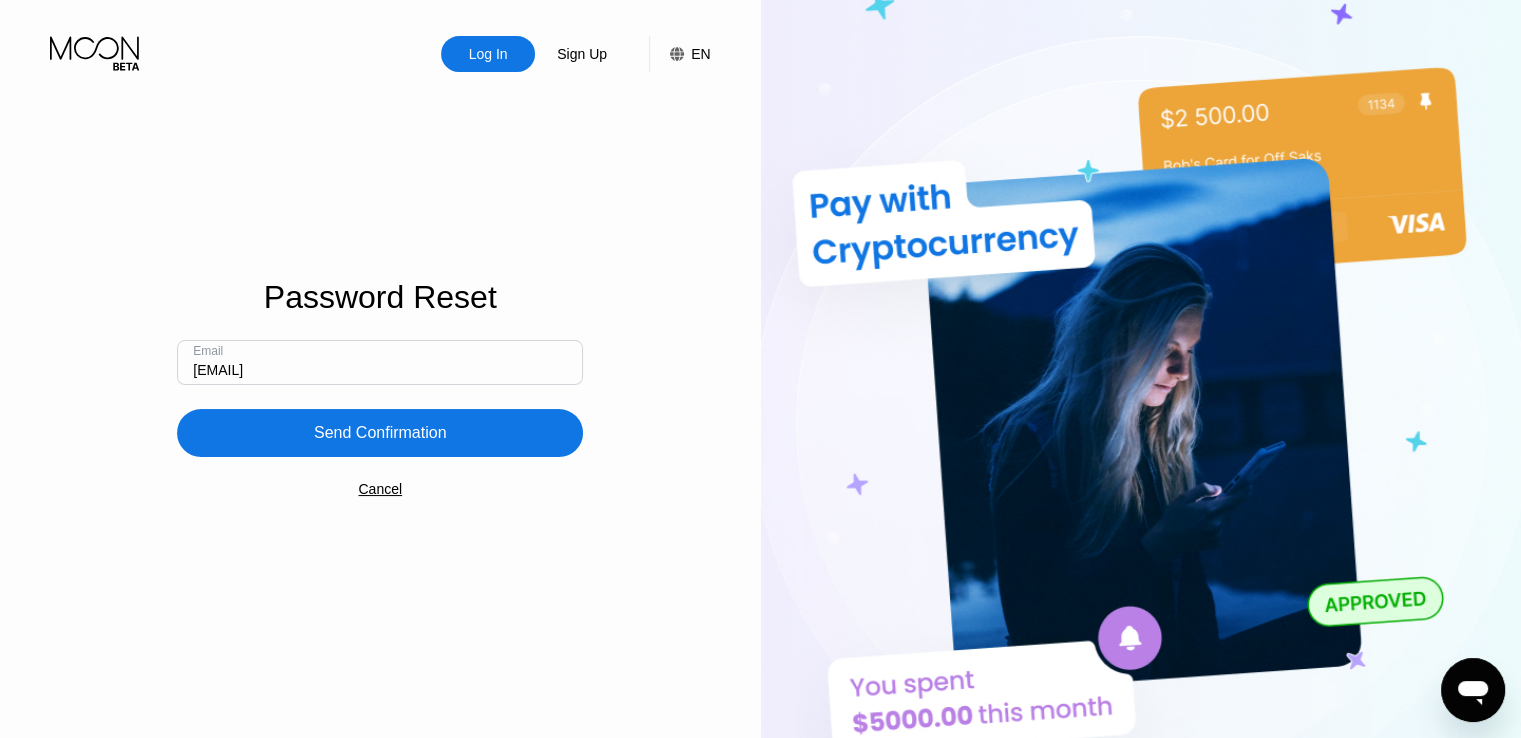 type on "Davcast17@hotmail.com" 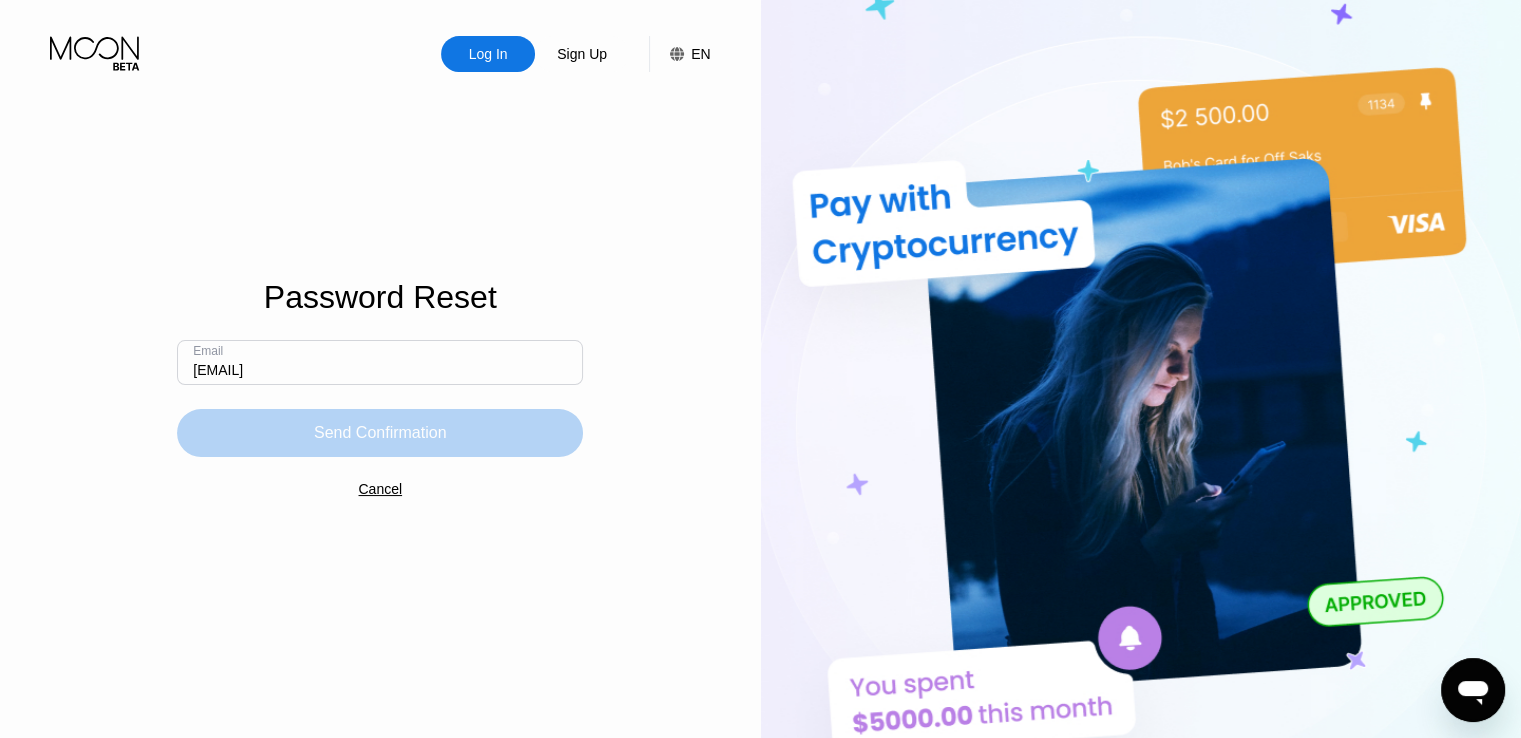 click on "Send Confirmation" at bounding box center (380, 433) 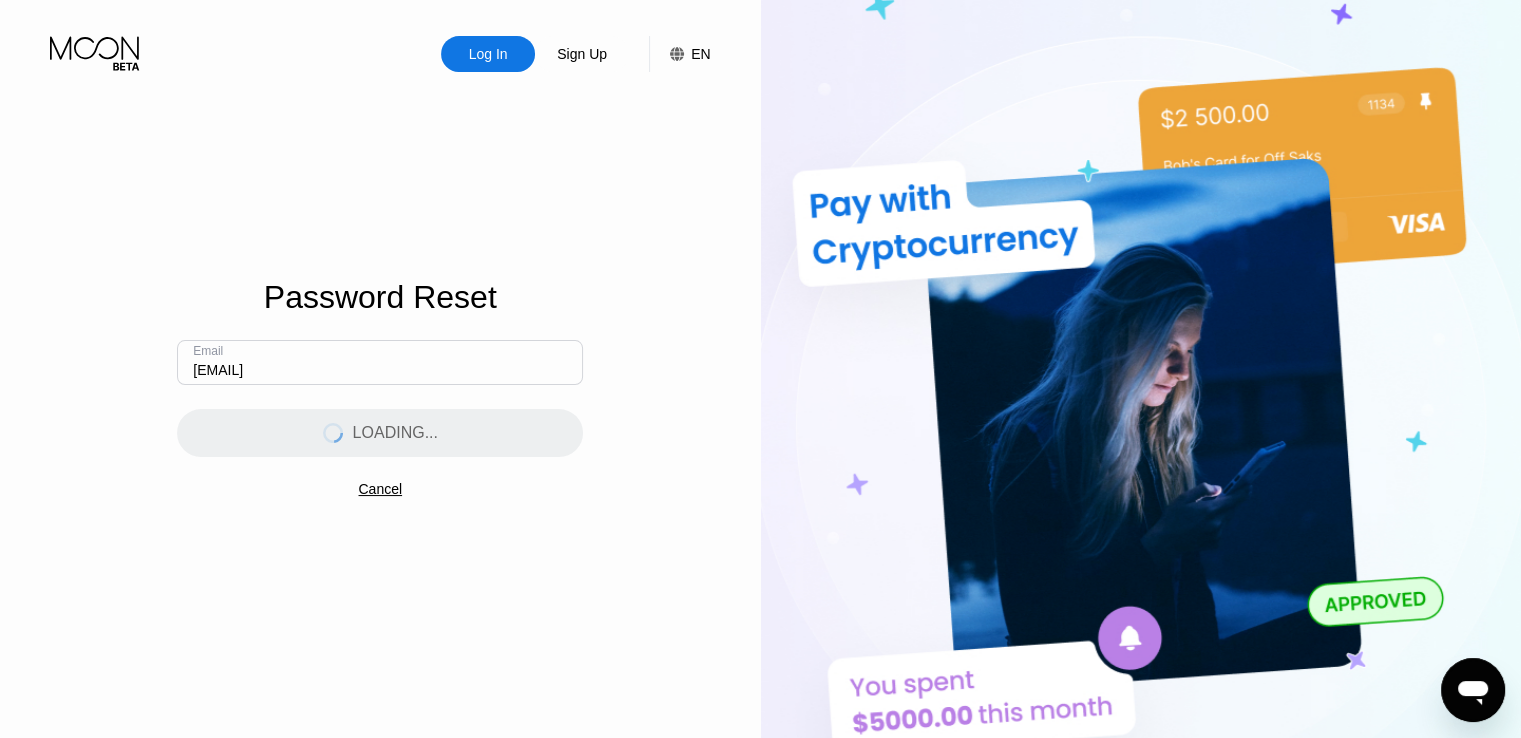 type 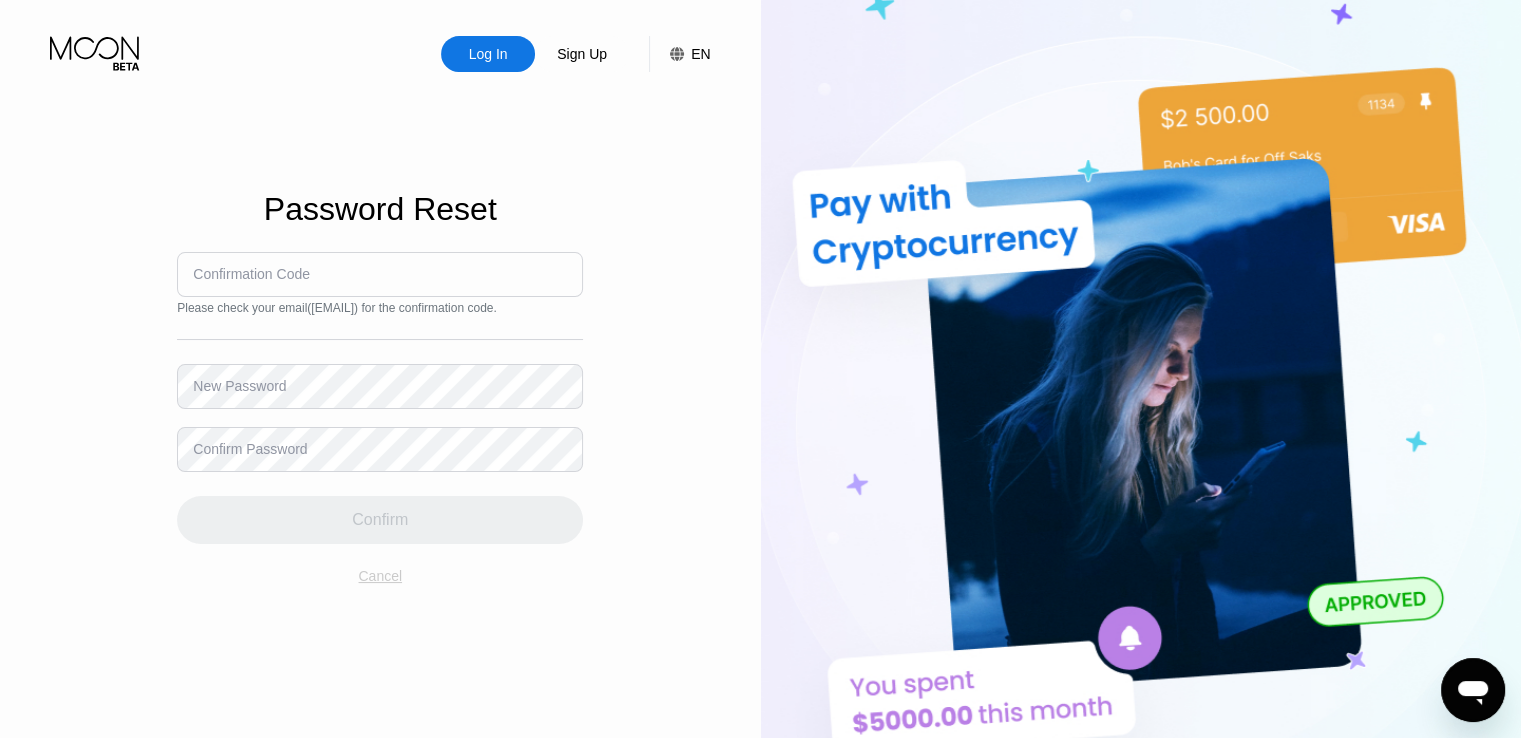 click on "Cancel" at bounding box center (380, 576) 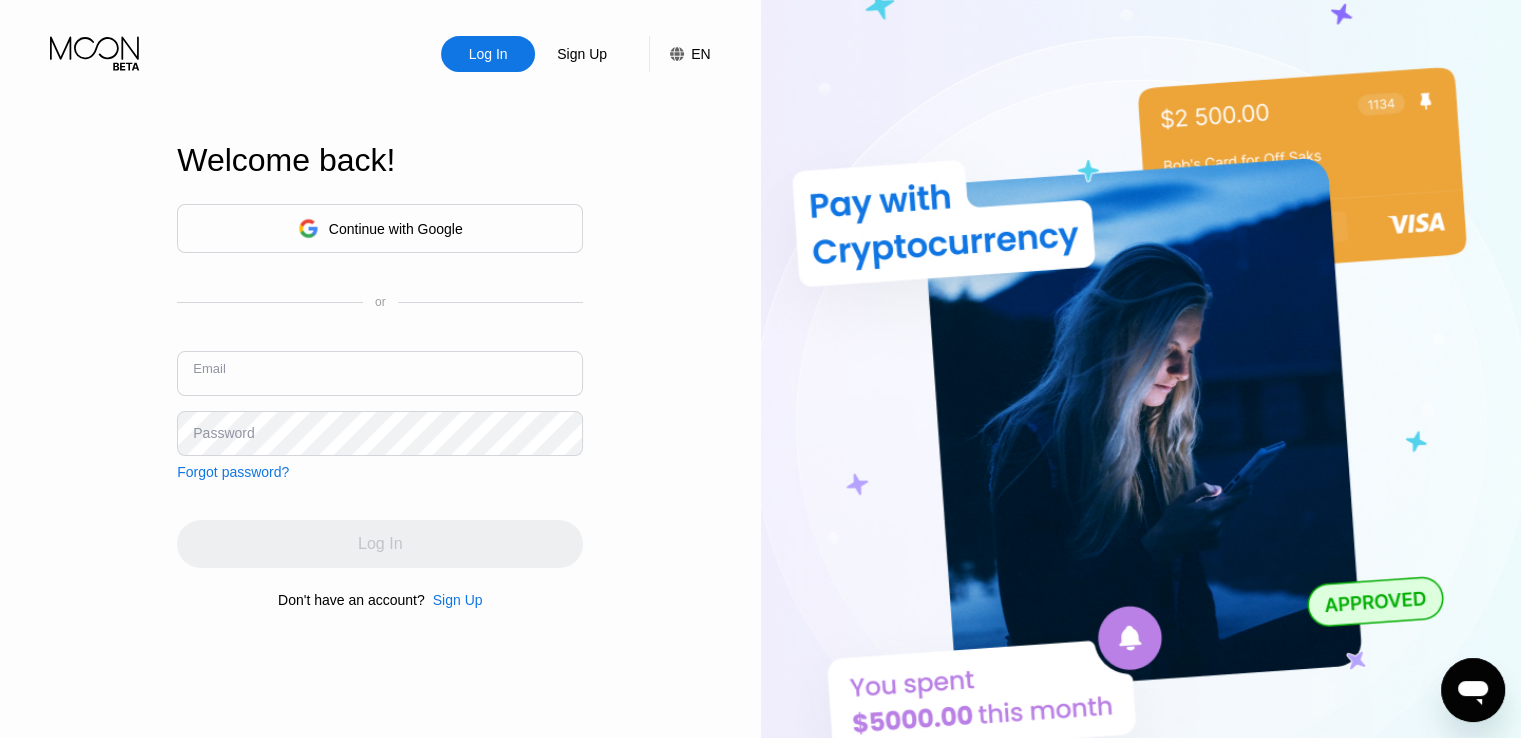 click at bounding box center [380, 373] 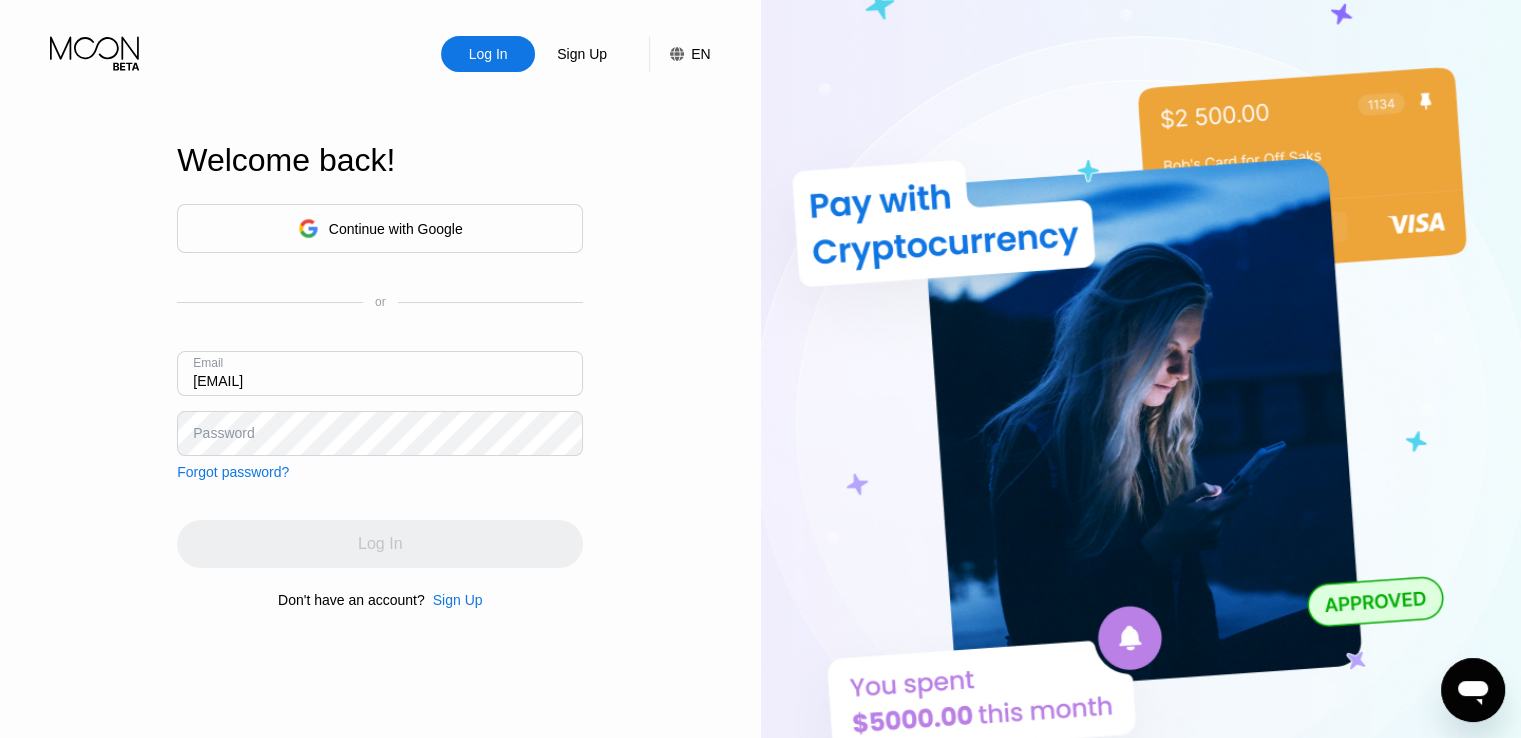 type on "Scwen92@outlook.com" 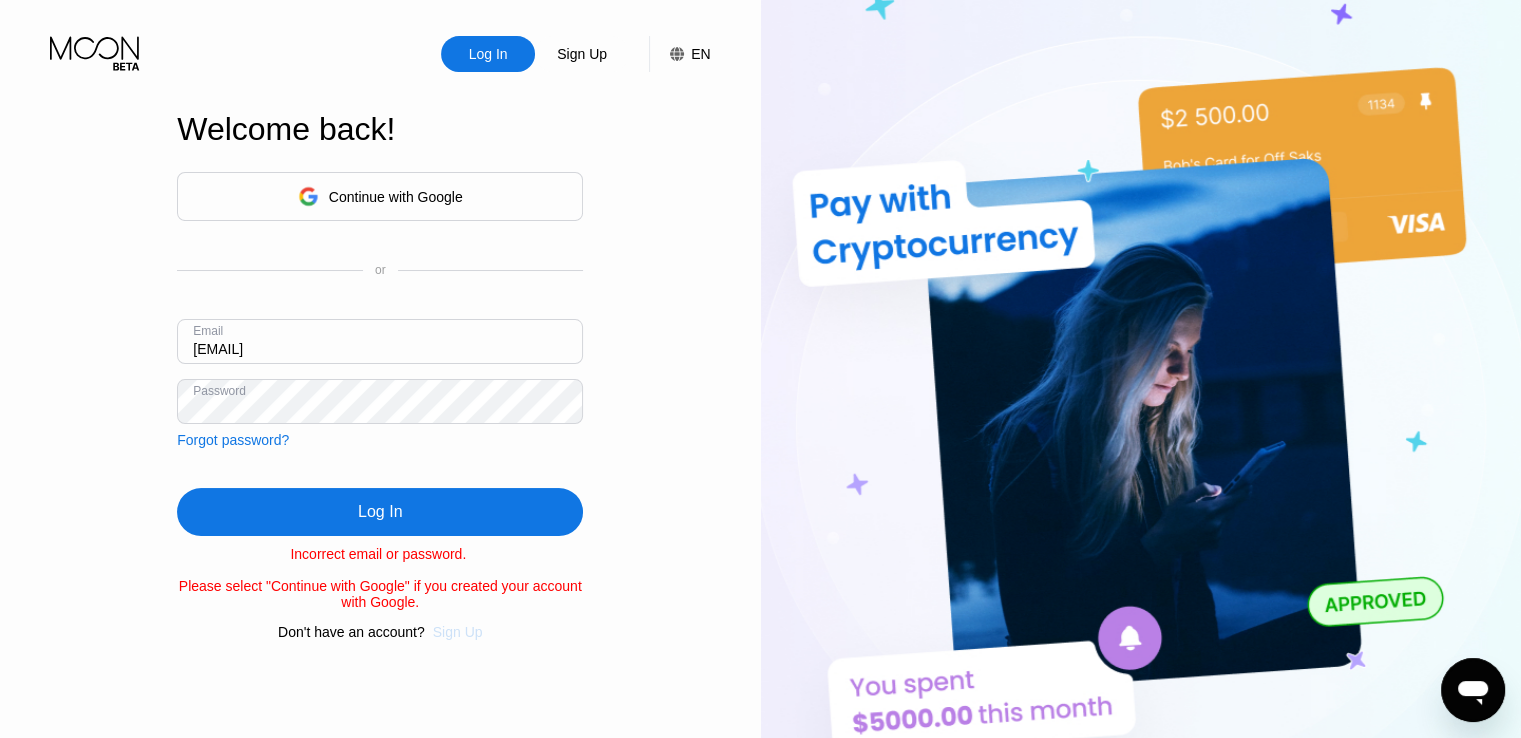 click on "Sign Up" at bounding box center [458, 632] 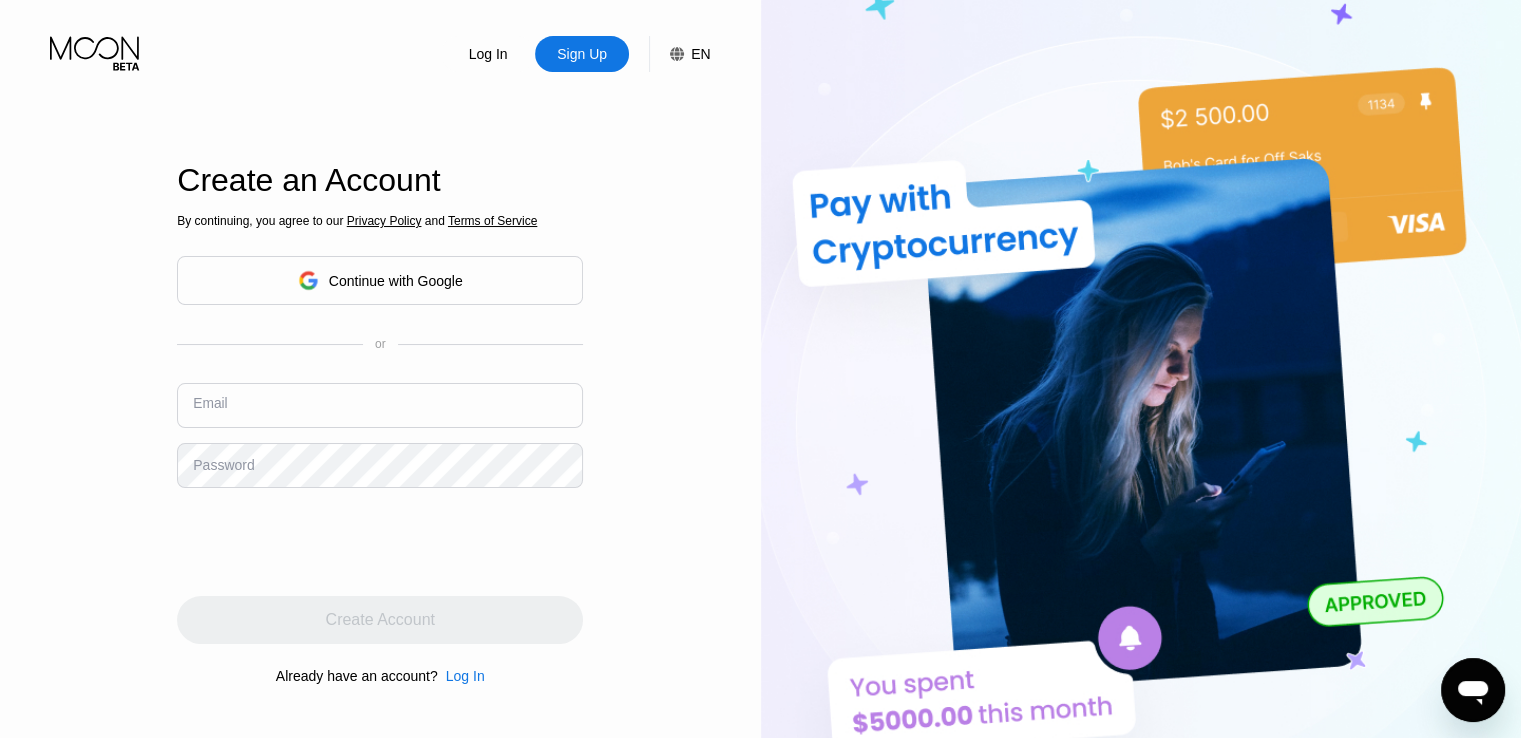 click at bounding box center (380, 405) 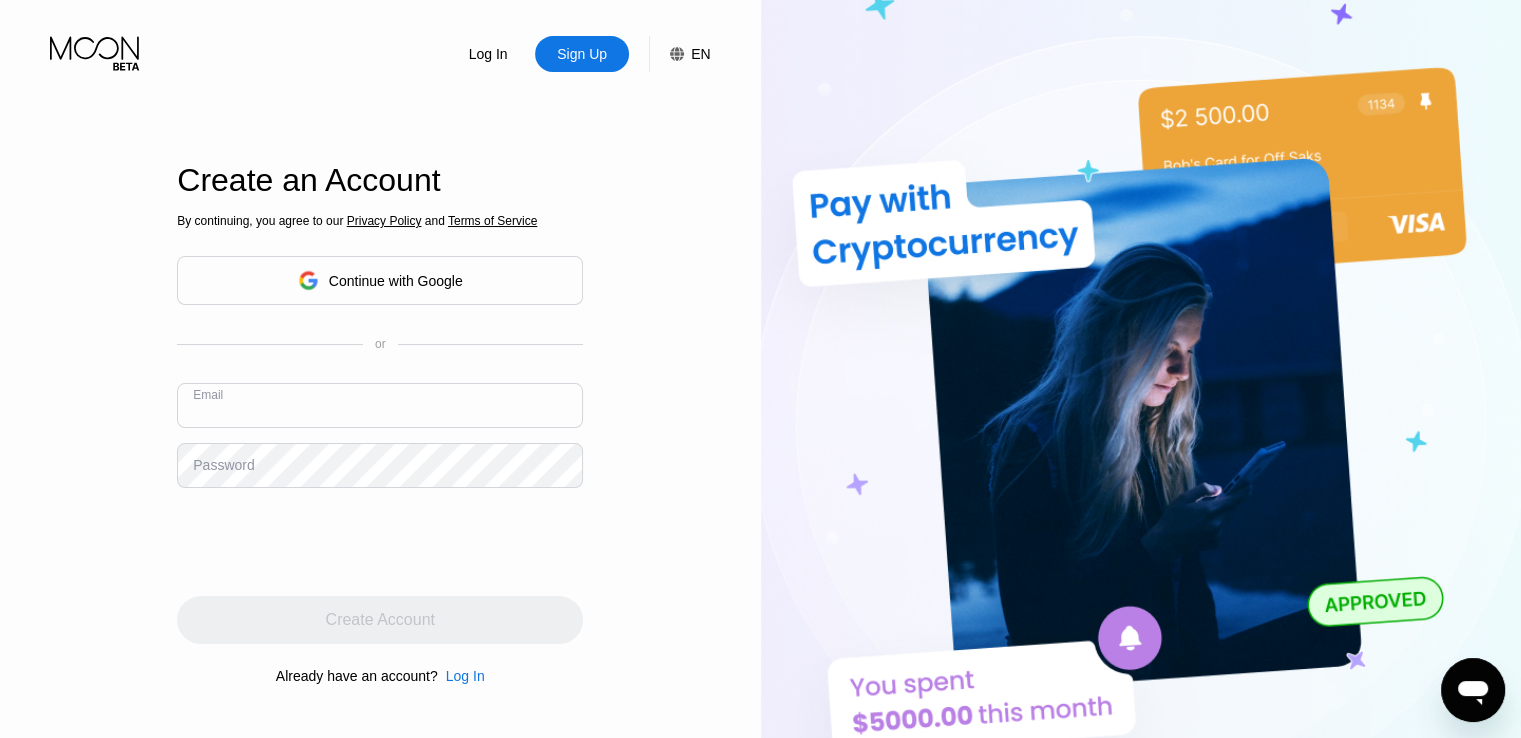 type on "a" 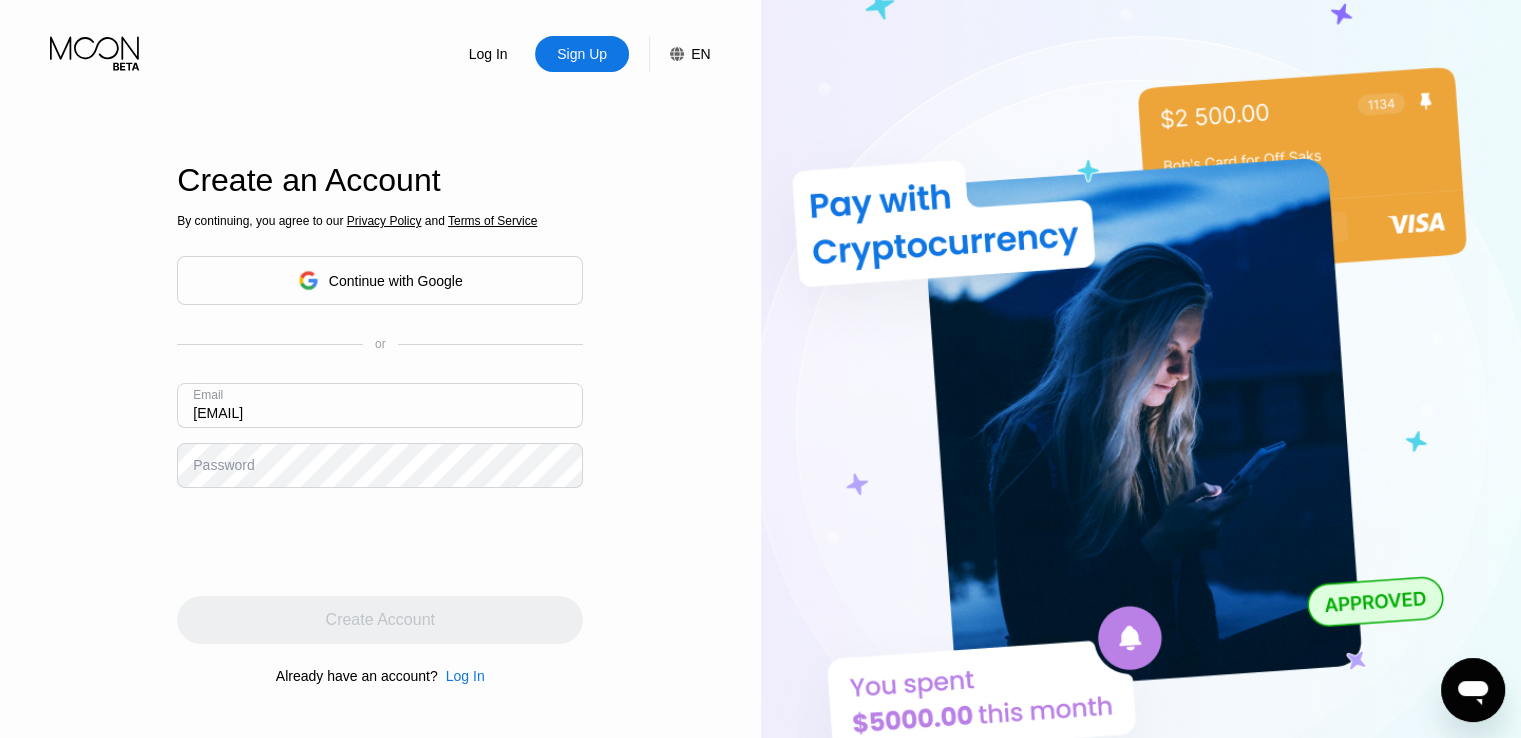type on "Roncunn17@hotmail.com" 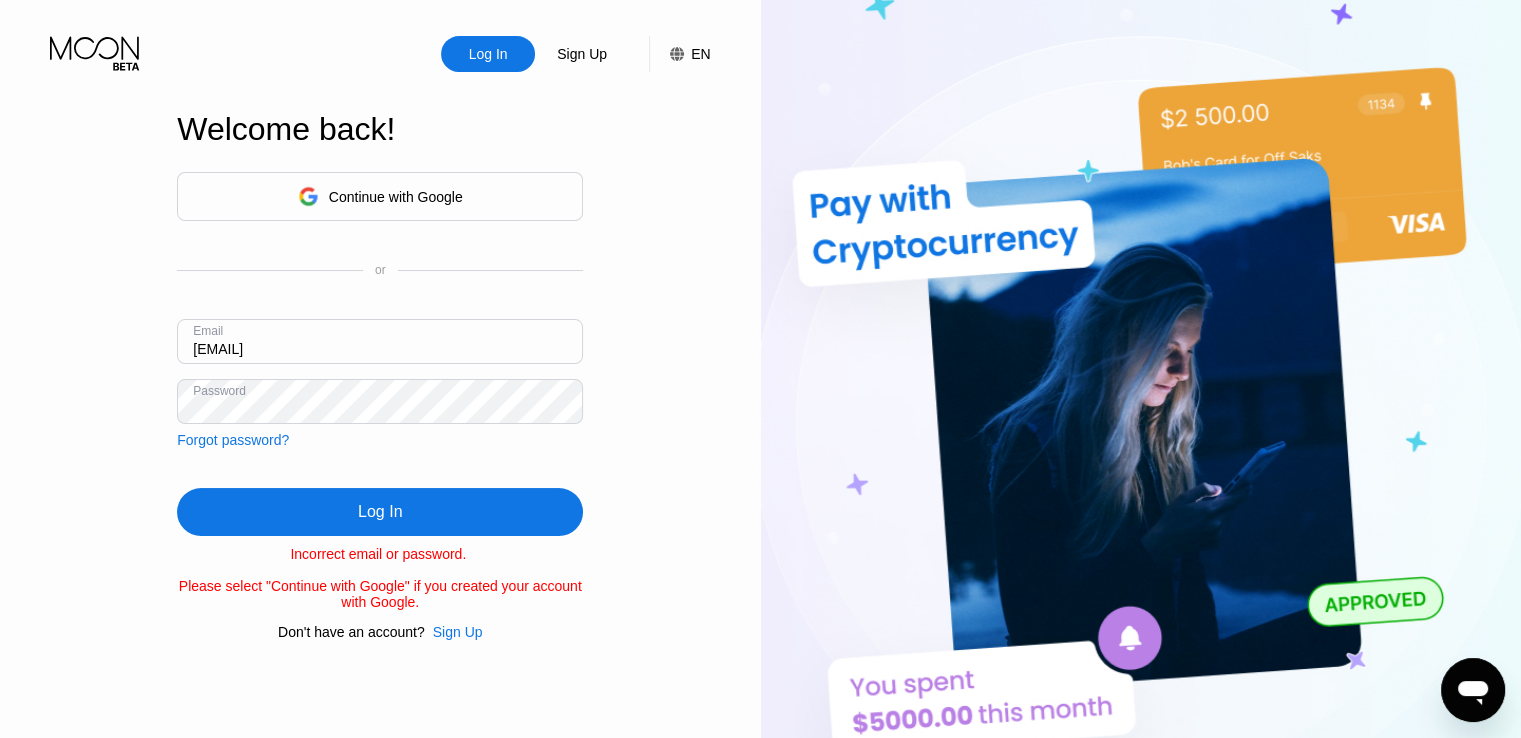 click on "Scwen92@outlook.com" at bounding box center [380, 341] 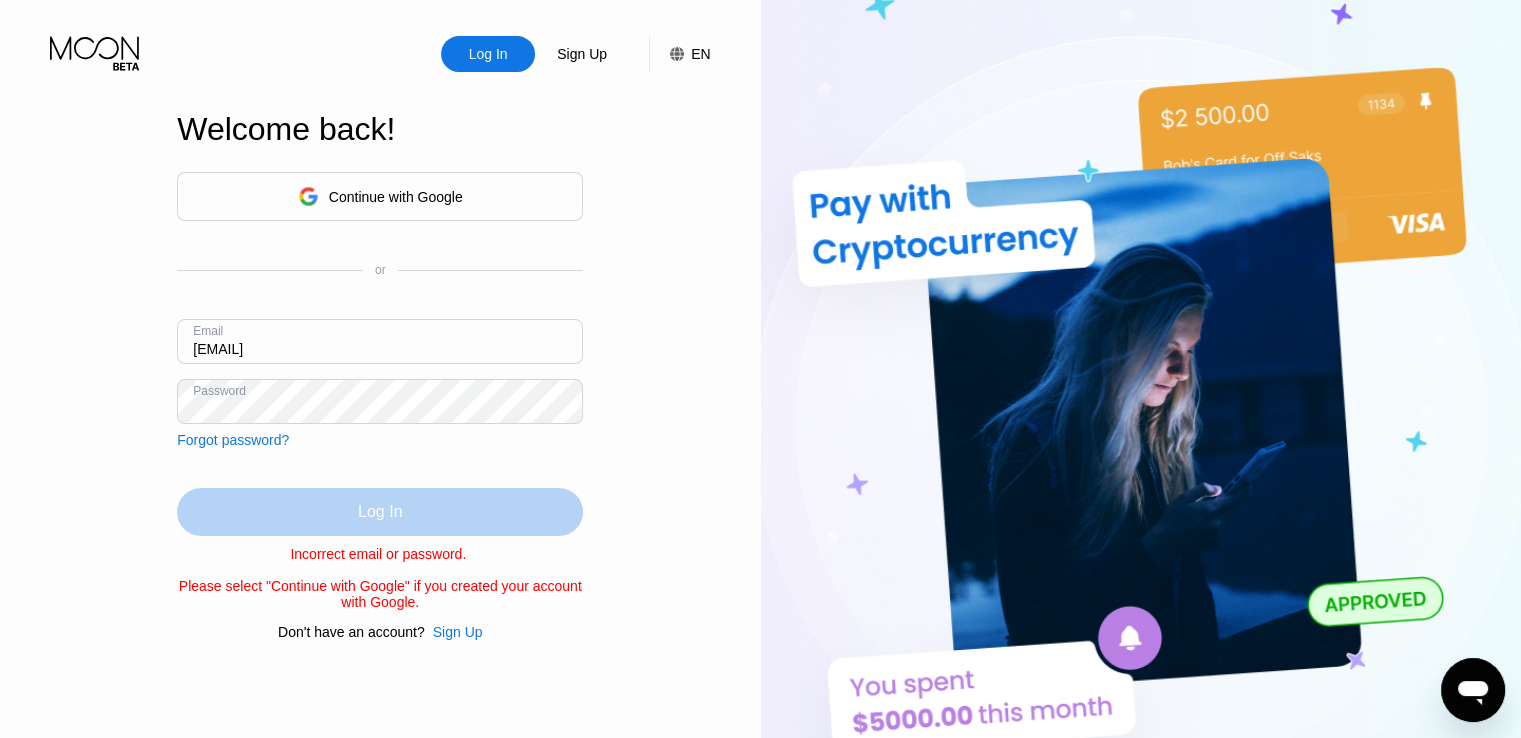 click on "Log In" at bounding box center (380, 512) 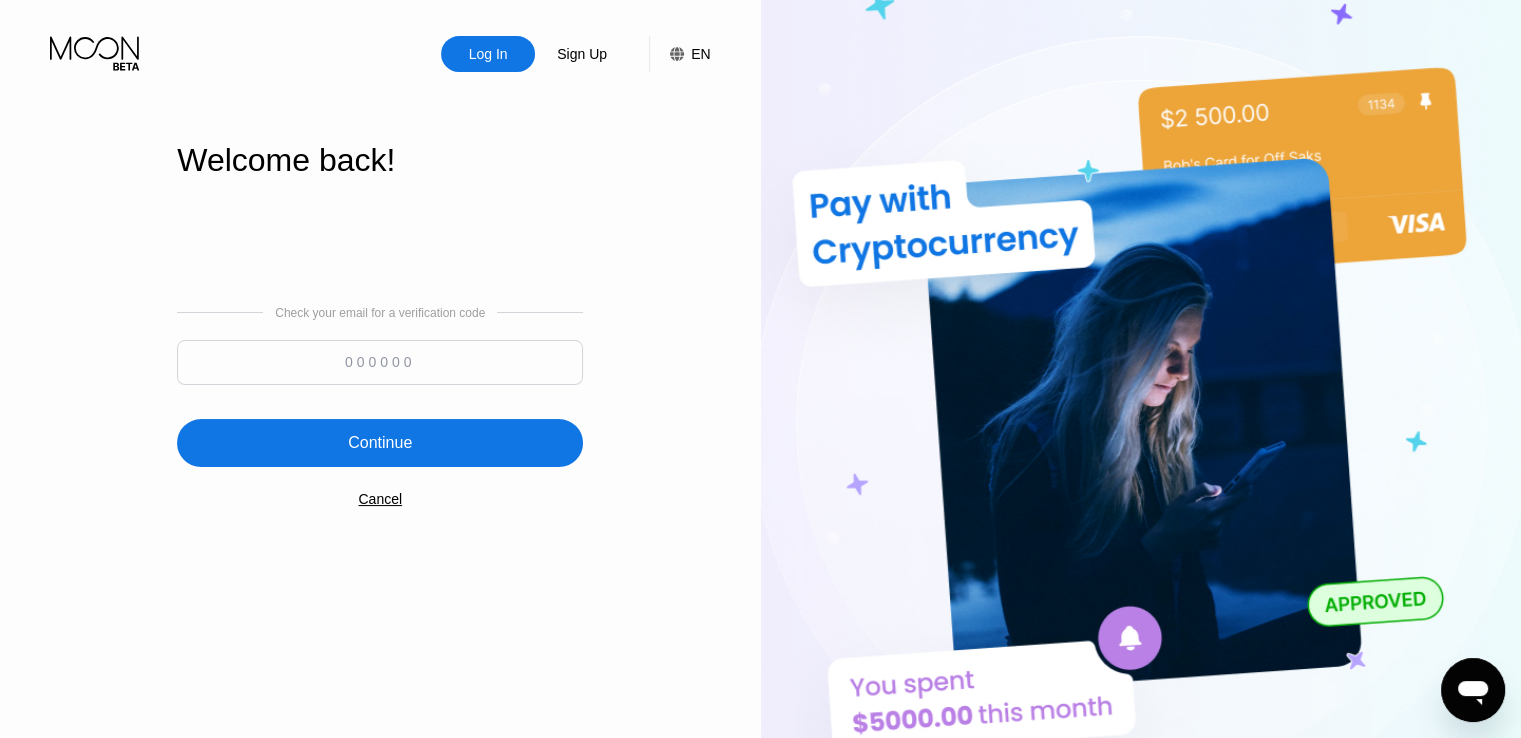 click at bounding box center [380, 362] 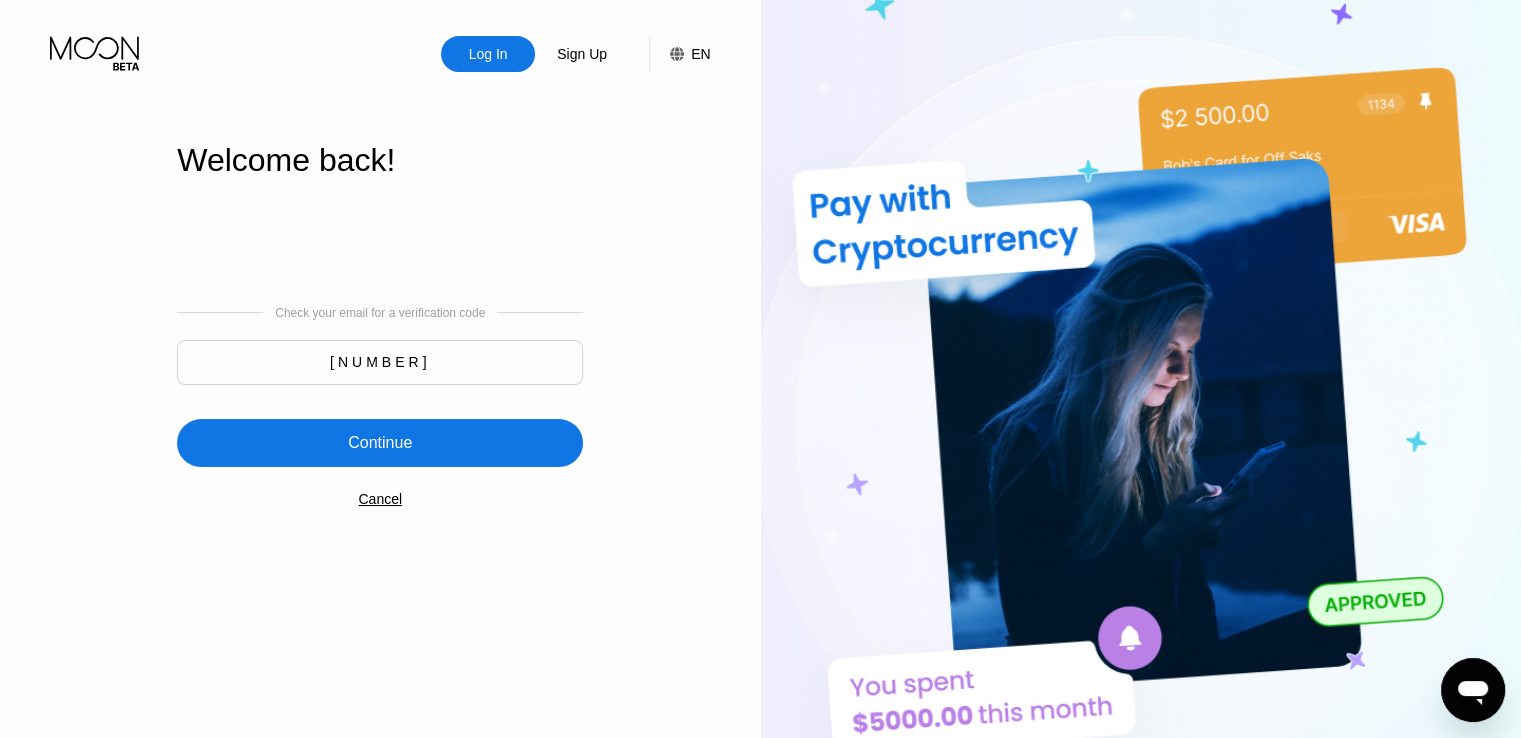 type on "247896" 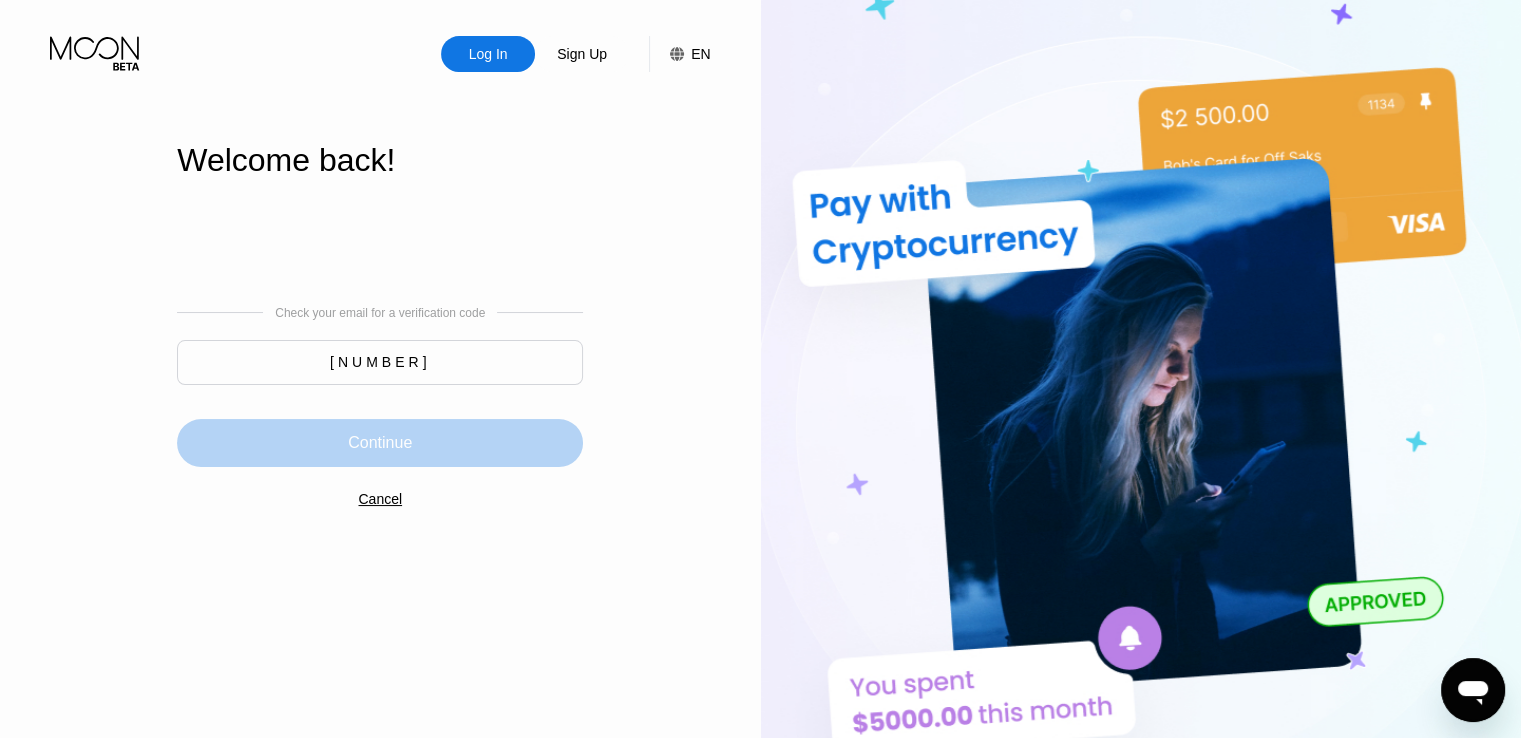click on "Continue" at bounding box center (380, 443) 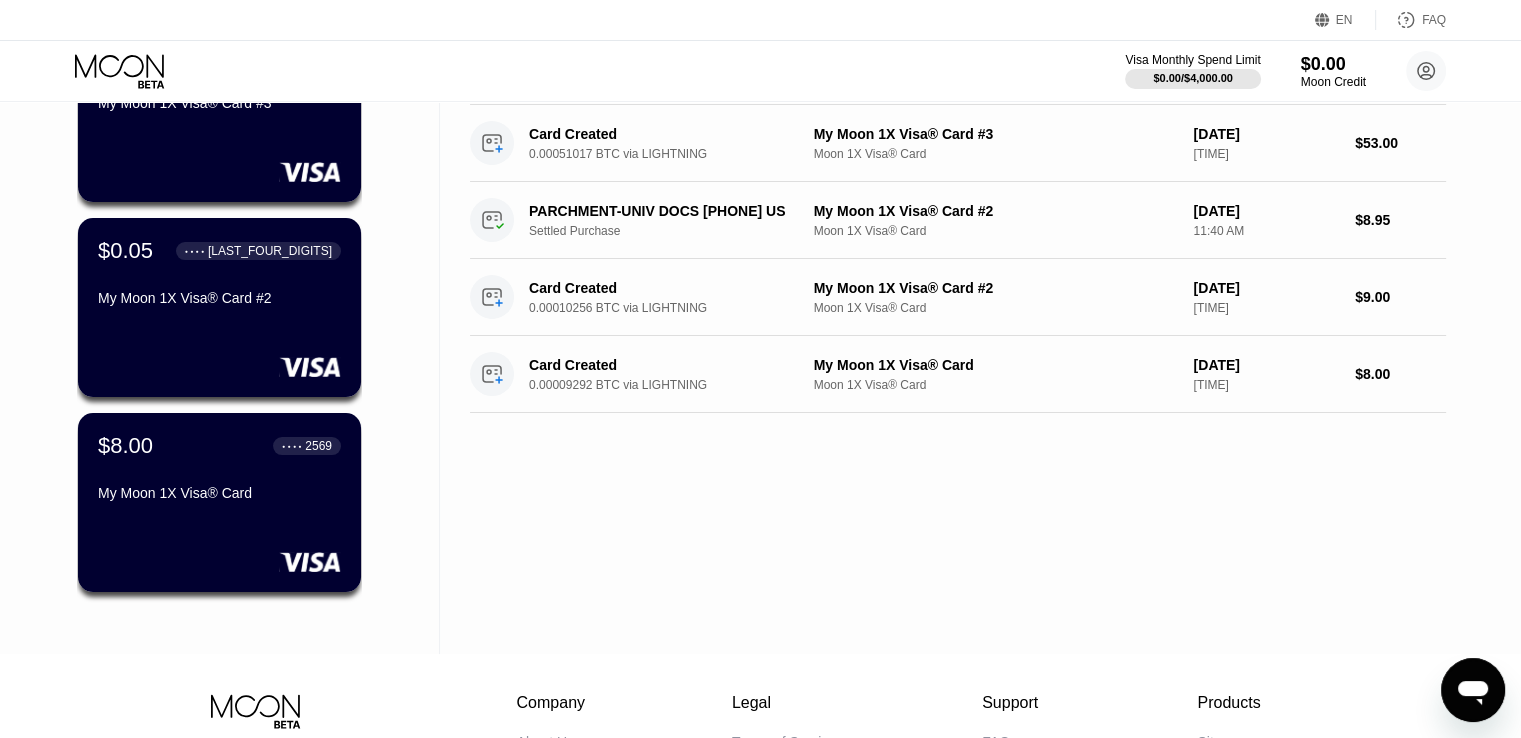 scroll, scrollTop: 429, scrollLeft: 0, axis: vertical 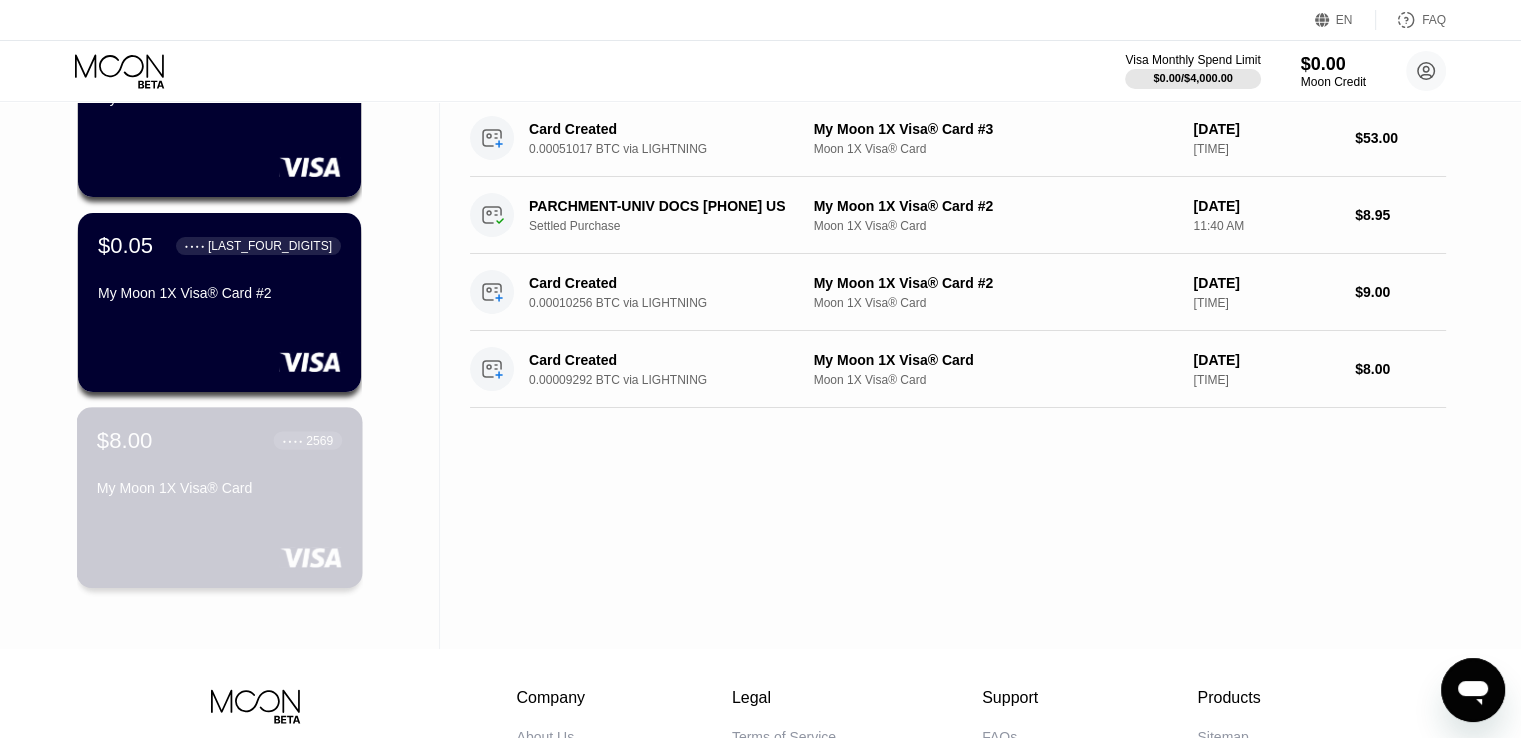 click on "My Moon 1X Visa® Card" at bounding box center [219, 488] 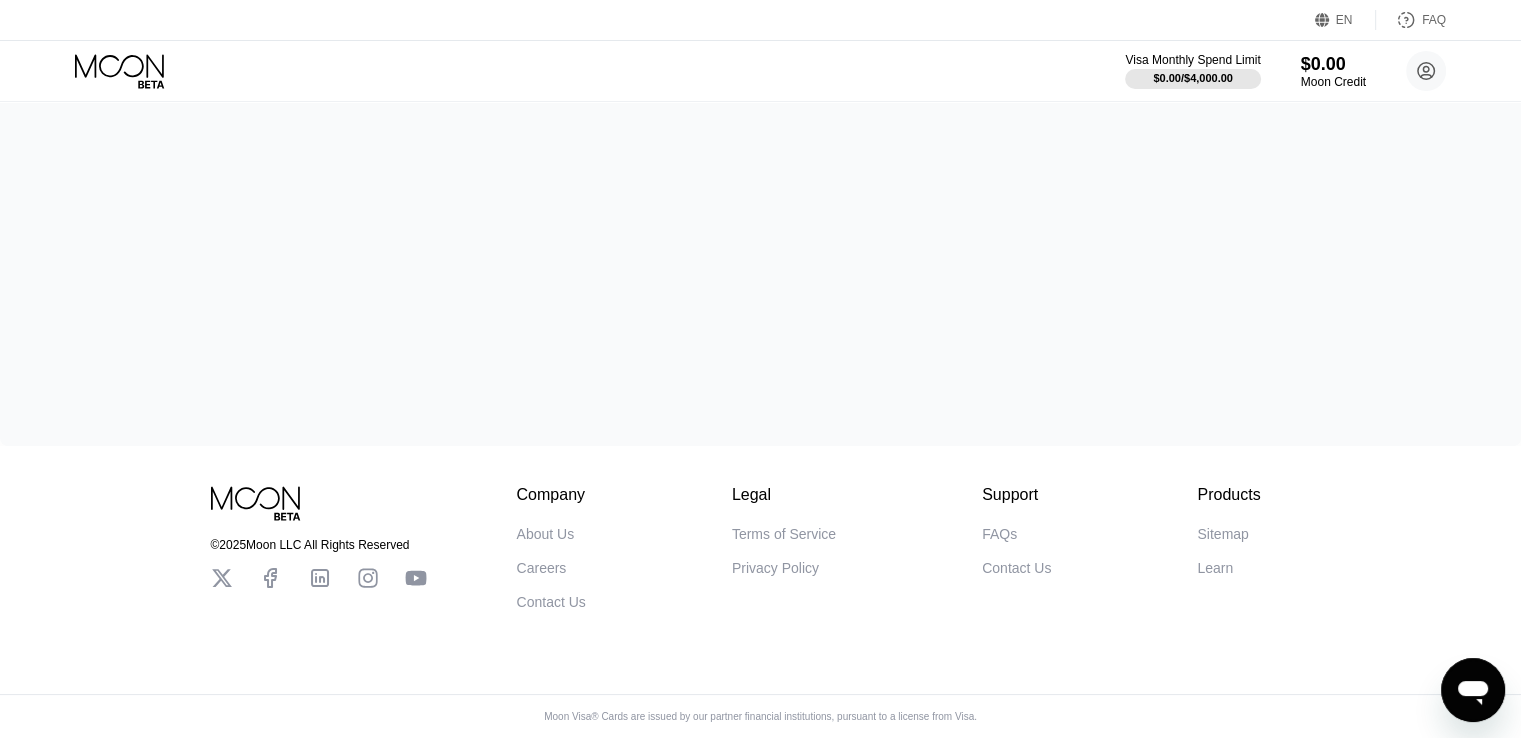 scroll, scrollTop: 0, scrollLeft: 0, axis: both 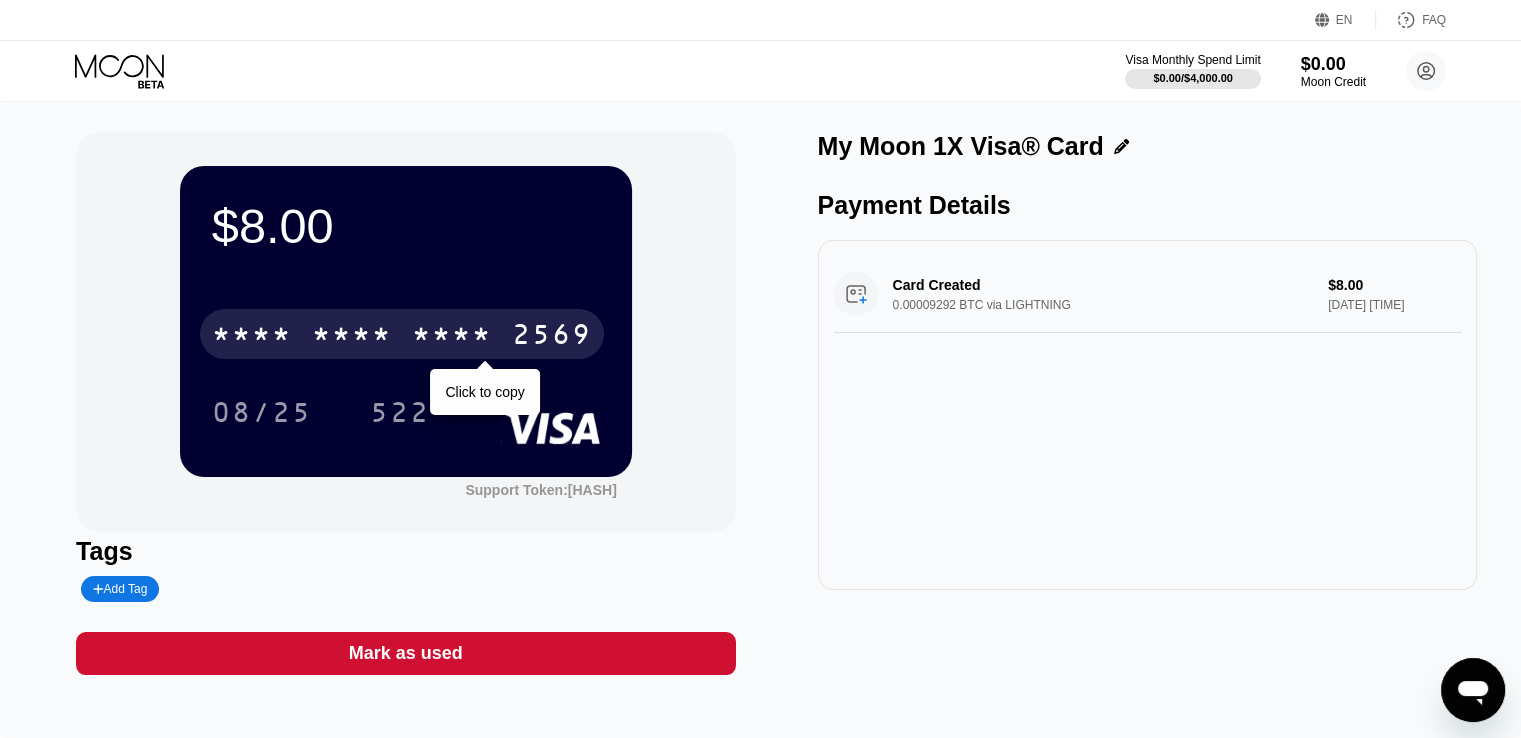 click on "* * * *" at bounding box center [352, 337] 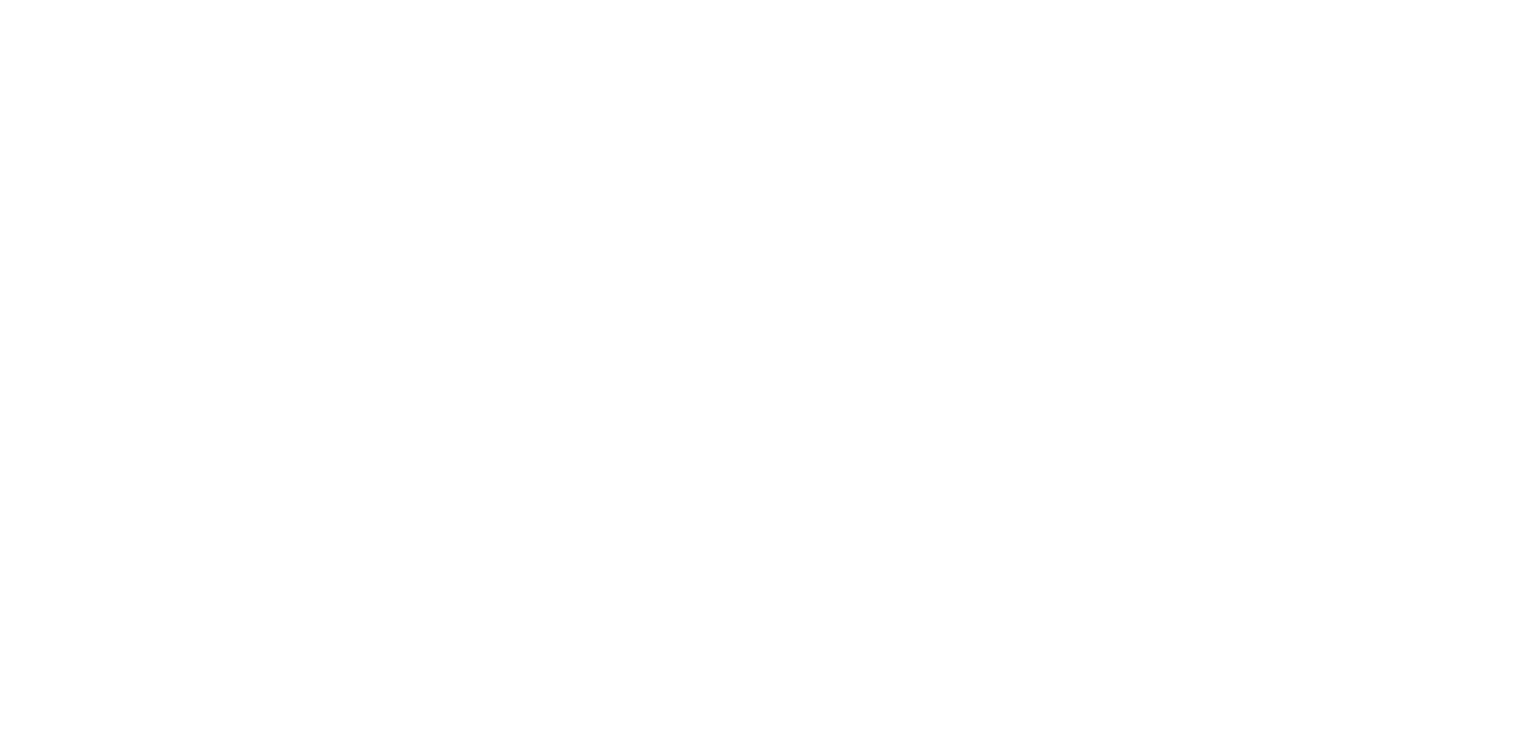 scroll, scrollTop: 0, scrollLeft: 0, axis: both 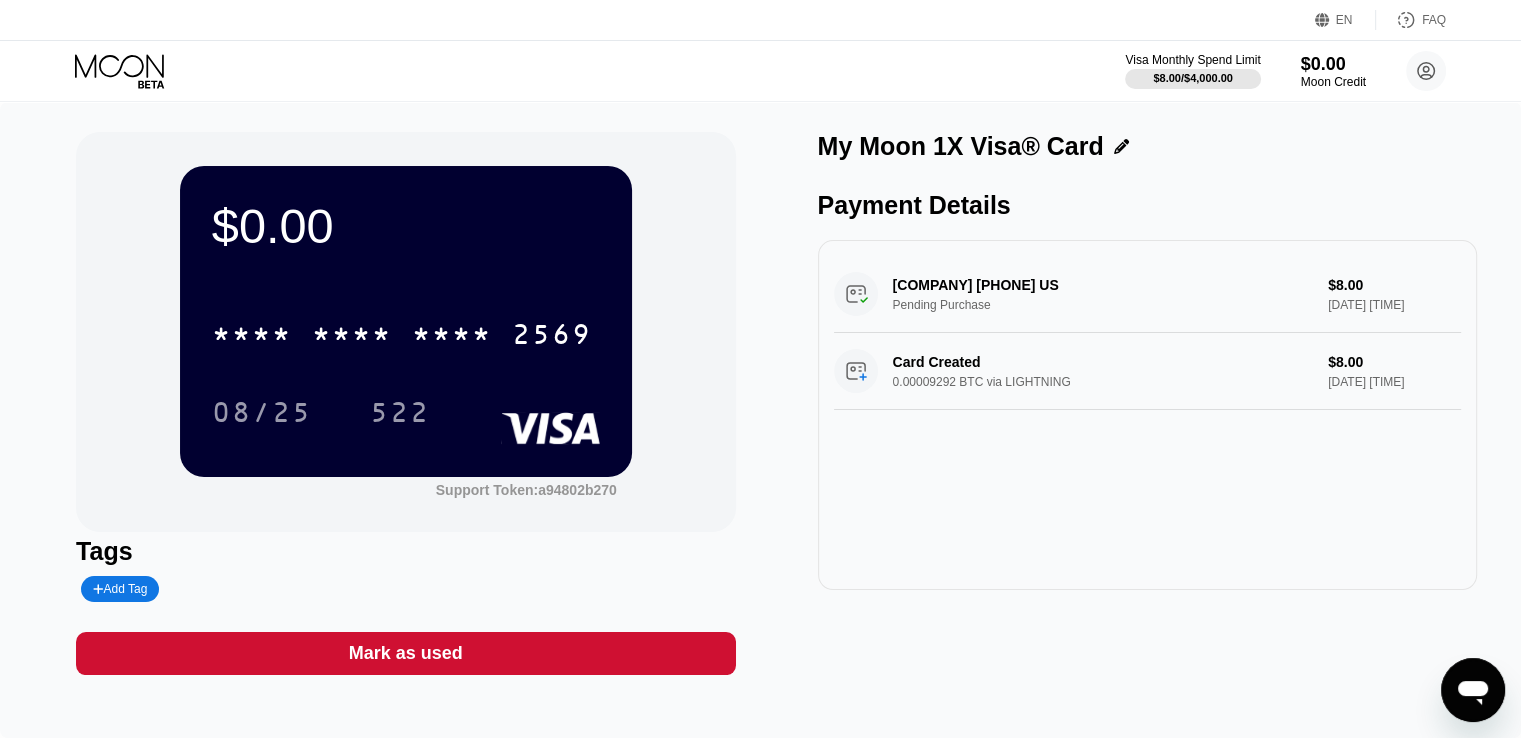 click 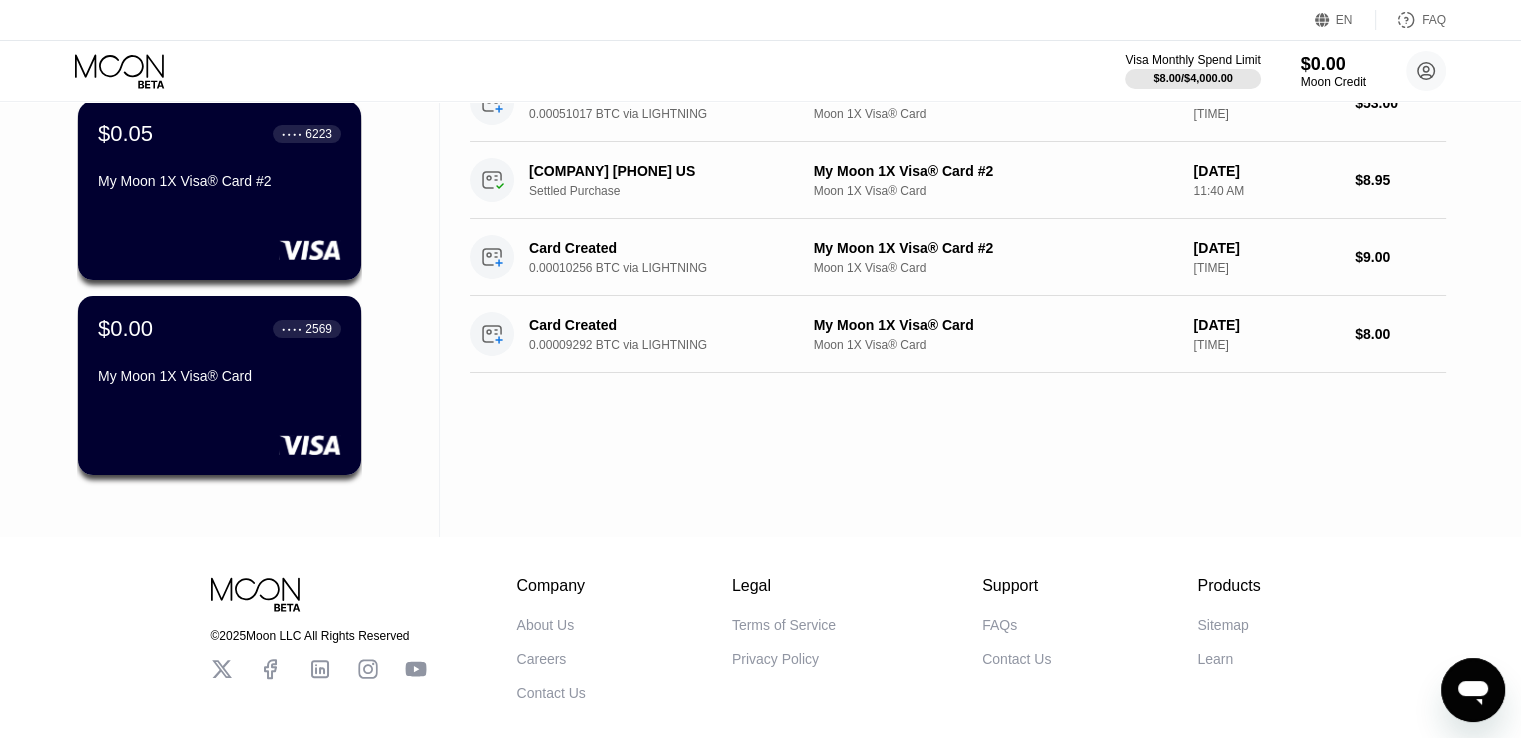 scroll, scrollTop: 504, scrollLeft: 0, axis: vertical 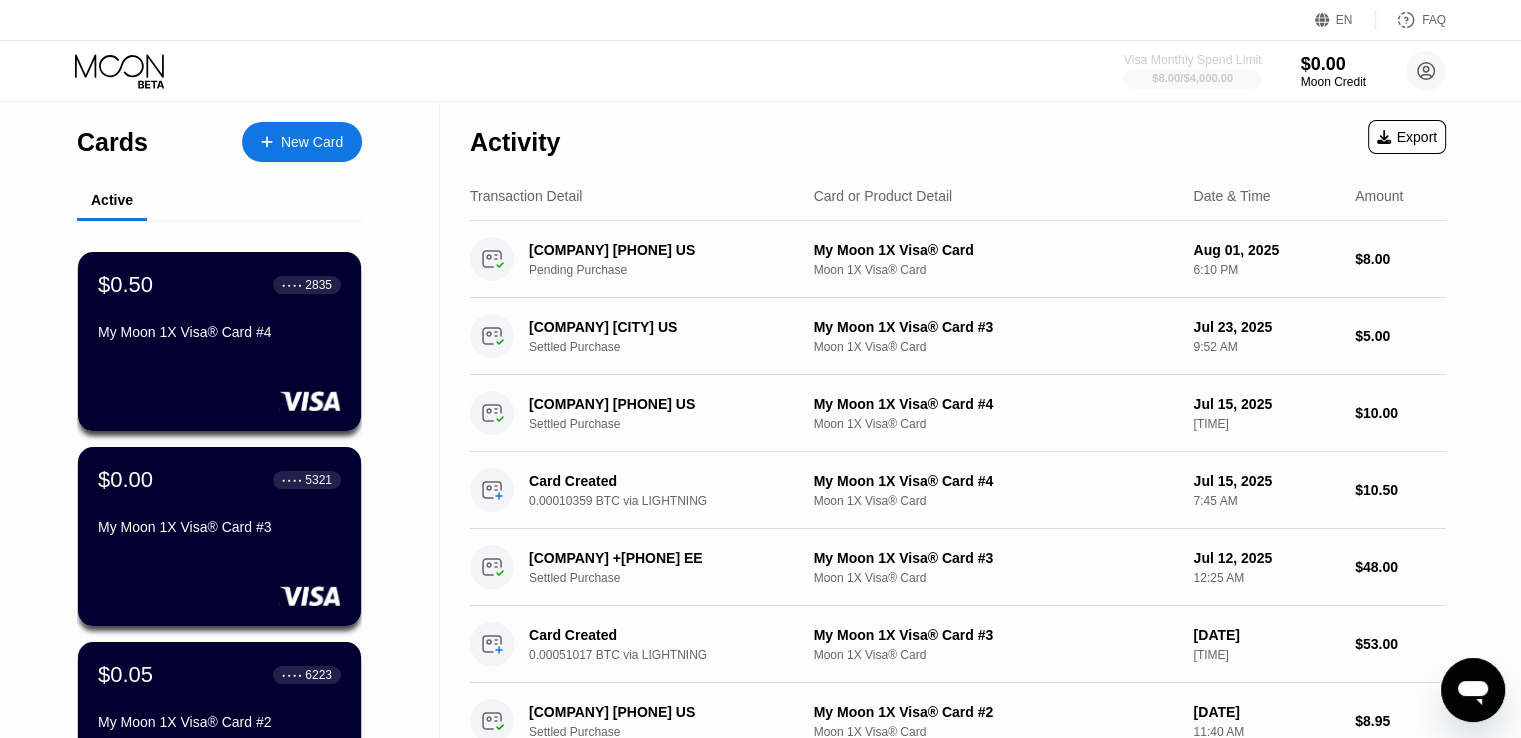 click on "$8.00 / $4,000.00" at bounding box center [1192, 78] 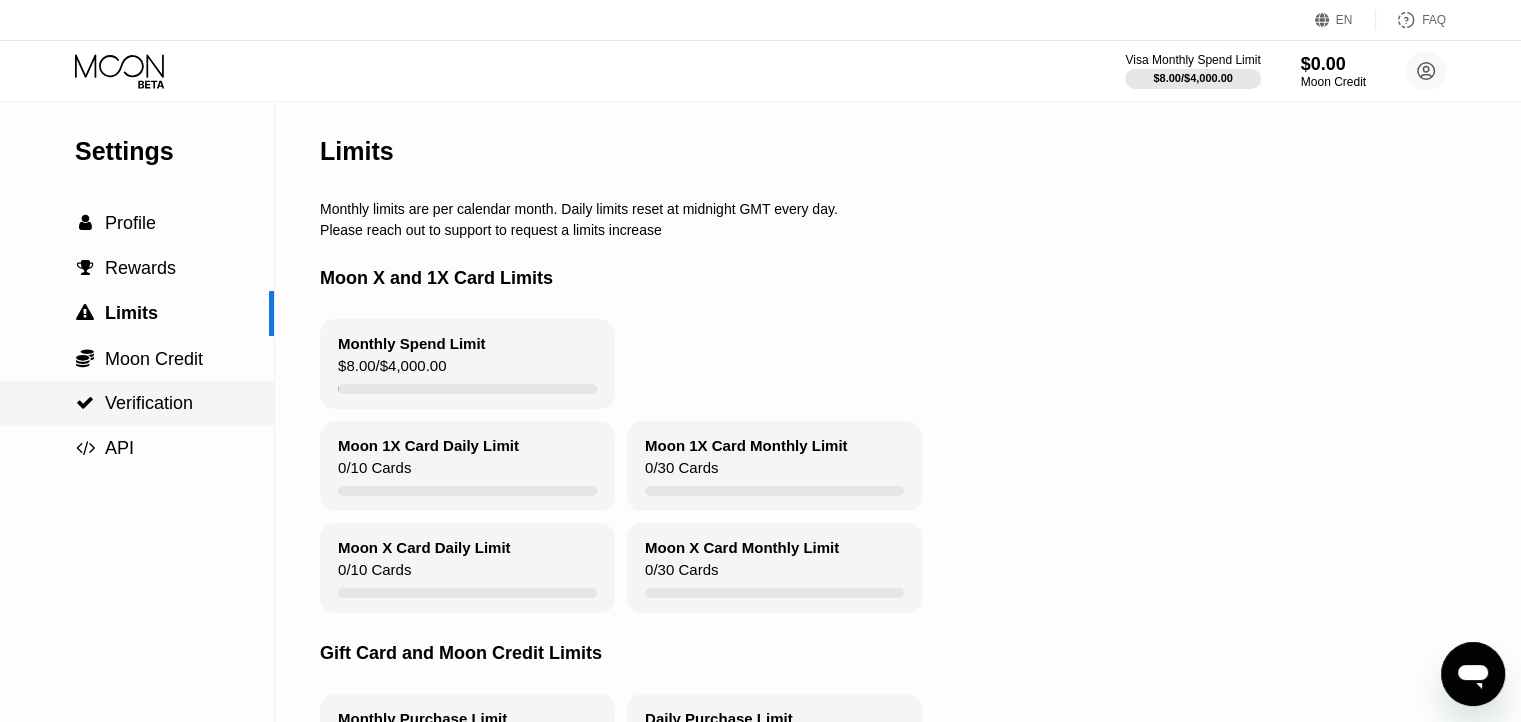 click on "Verification" at bounding box center [149, 403] 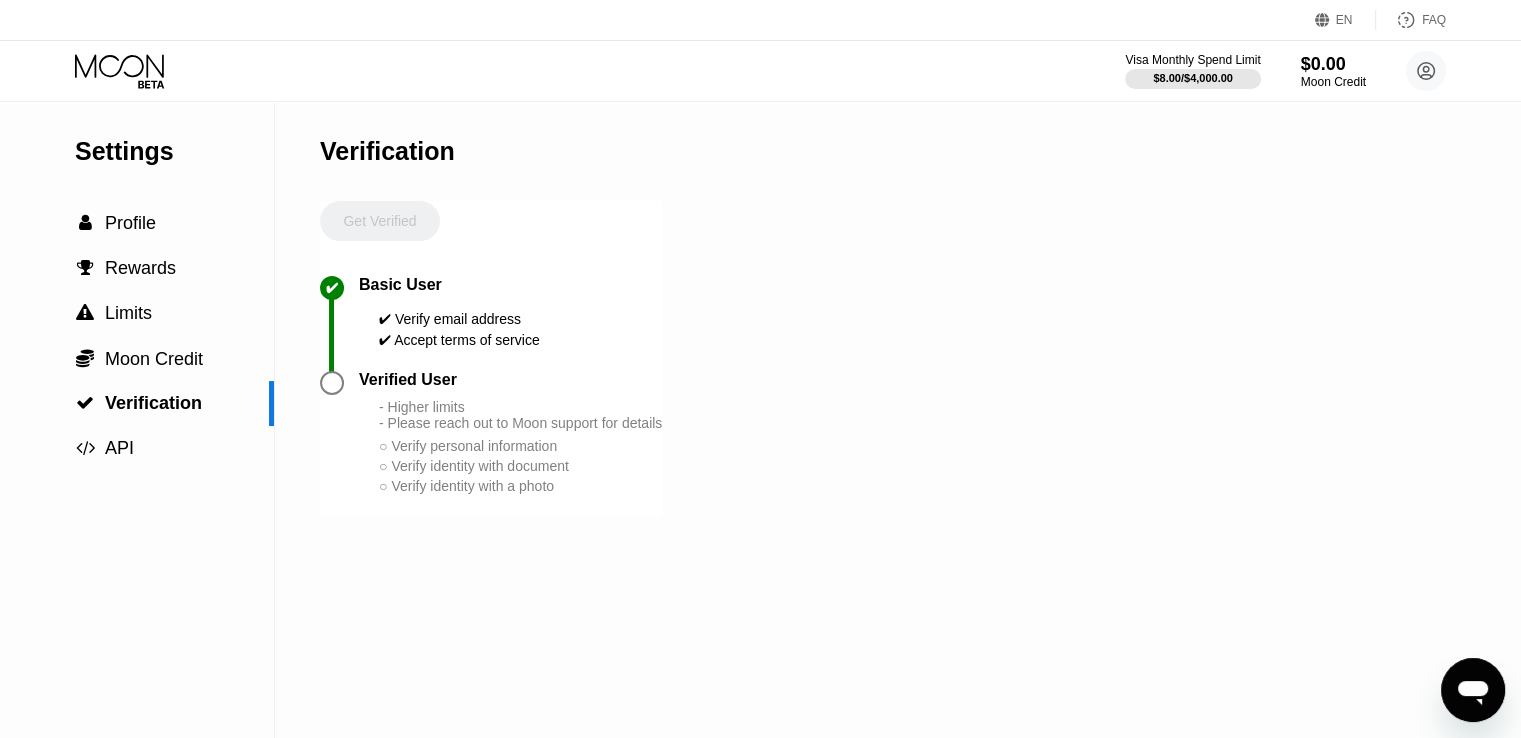 click at bounding box center [332, 383] 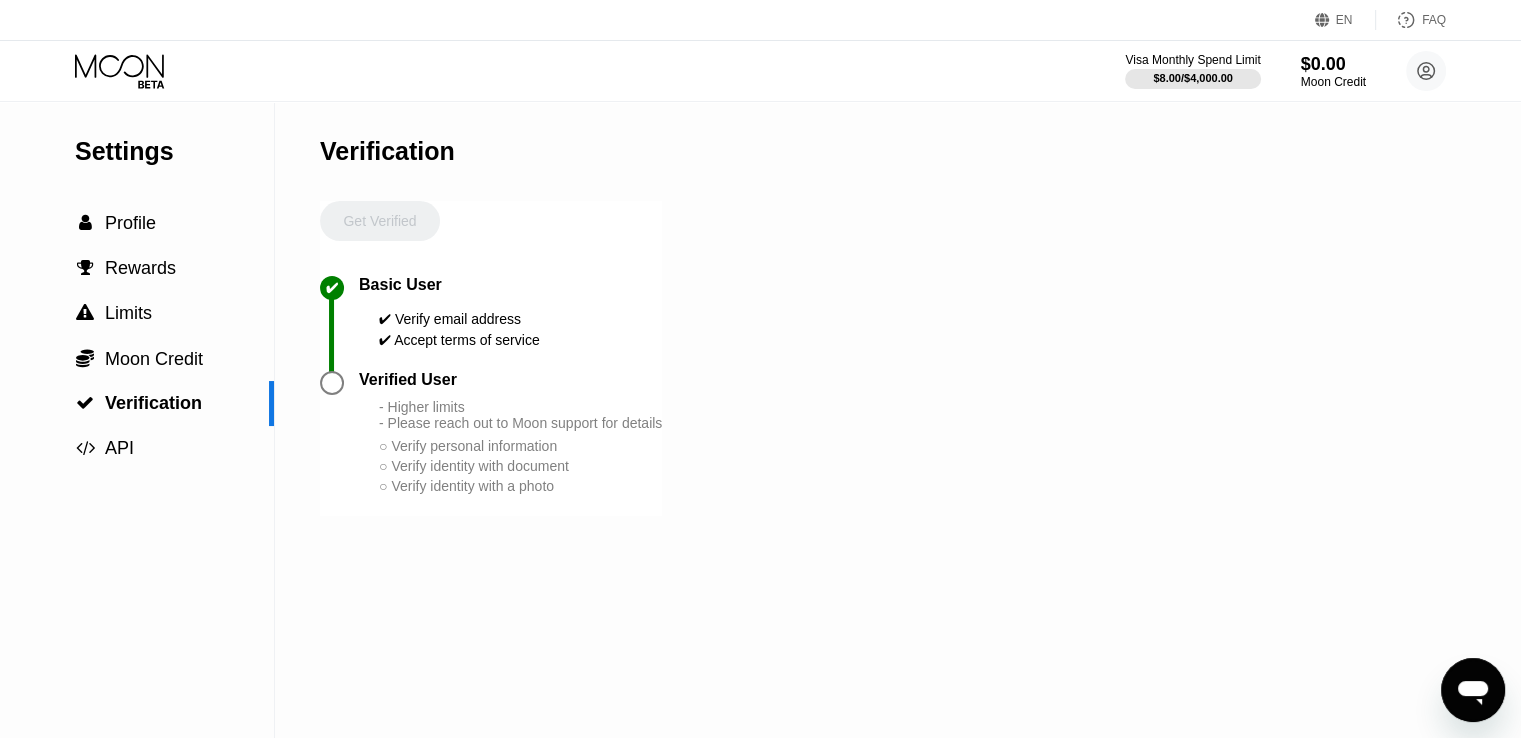click on "Get Verified" at bounding box center (380, 238) 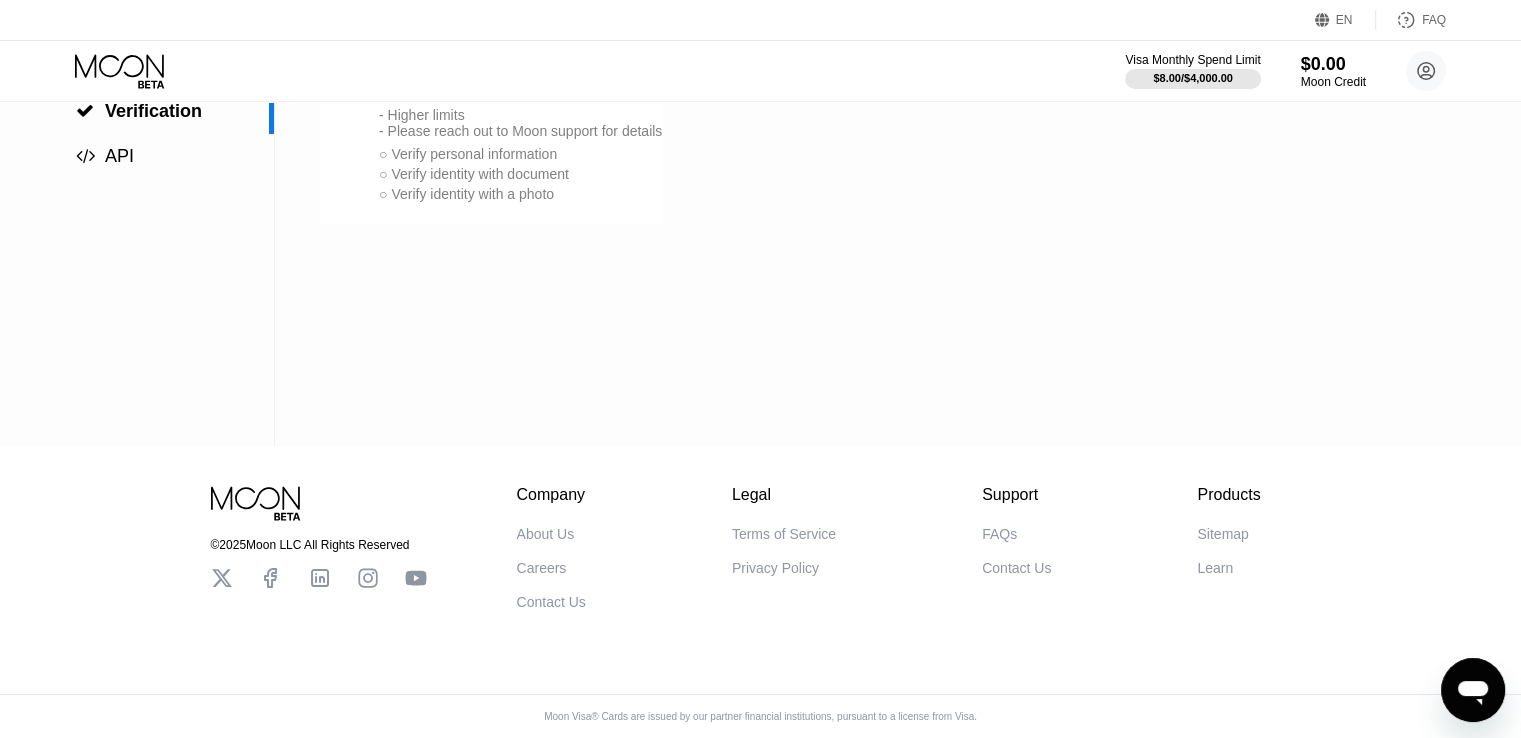 scroll, scrollTop: 0, scrollLeft: 0, axis: both 